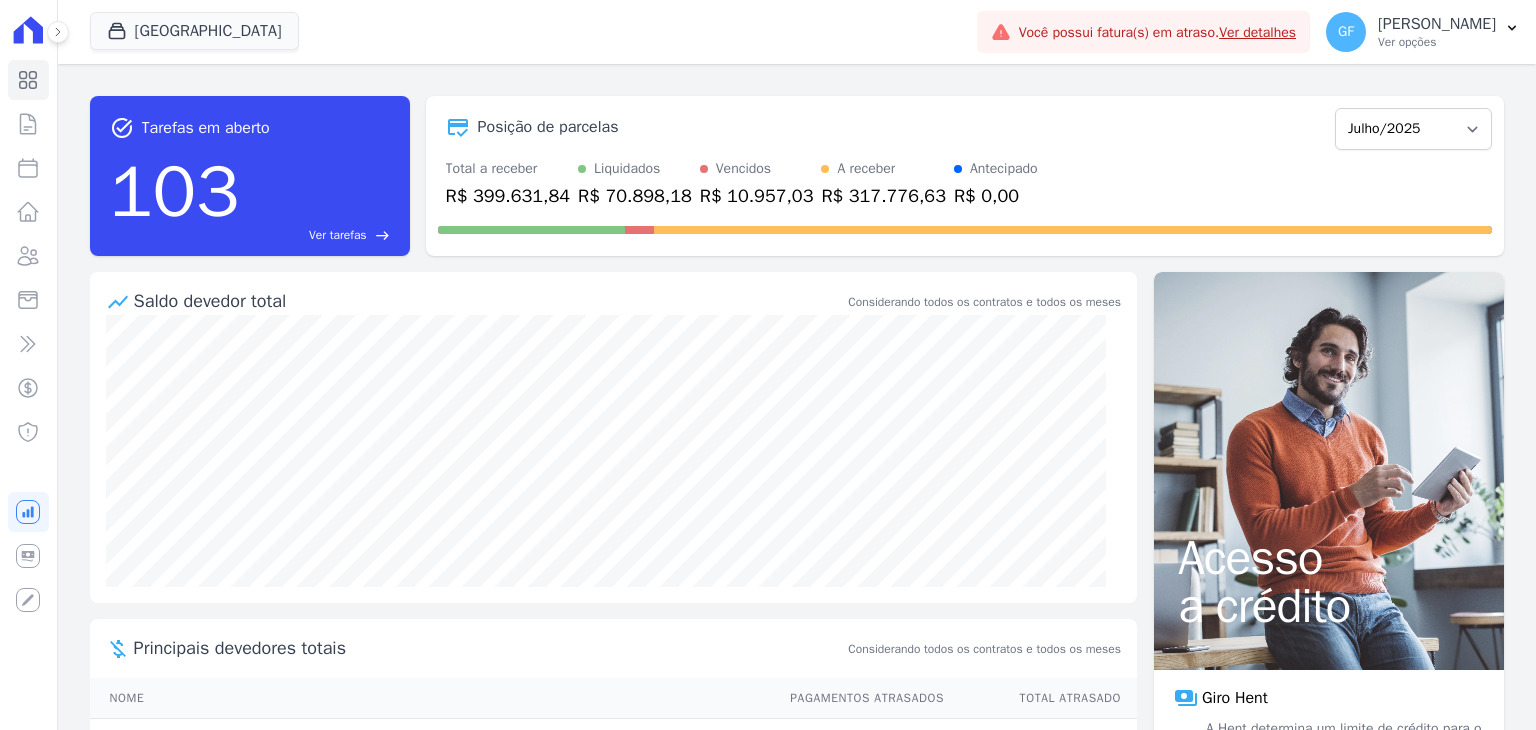 scroll, scrollTop: 0, scrollLeft: 0, axis: both 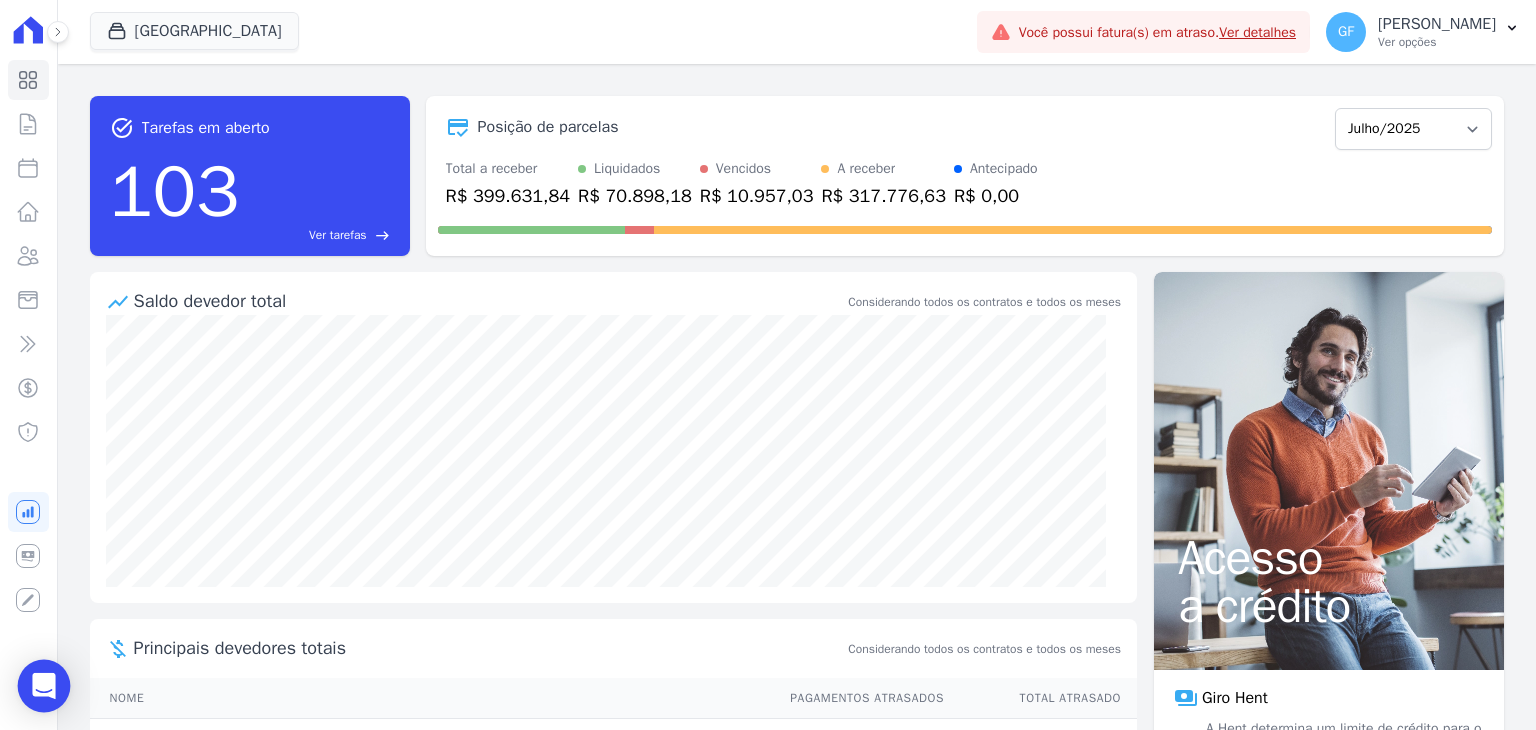 click 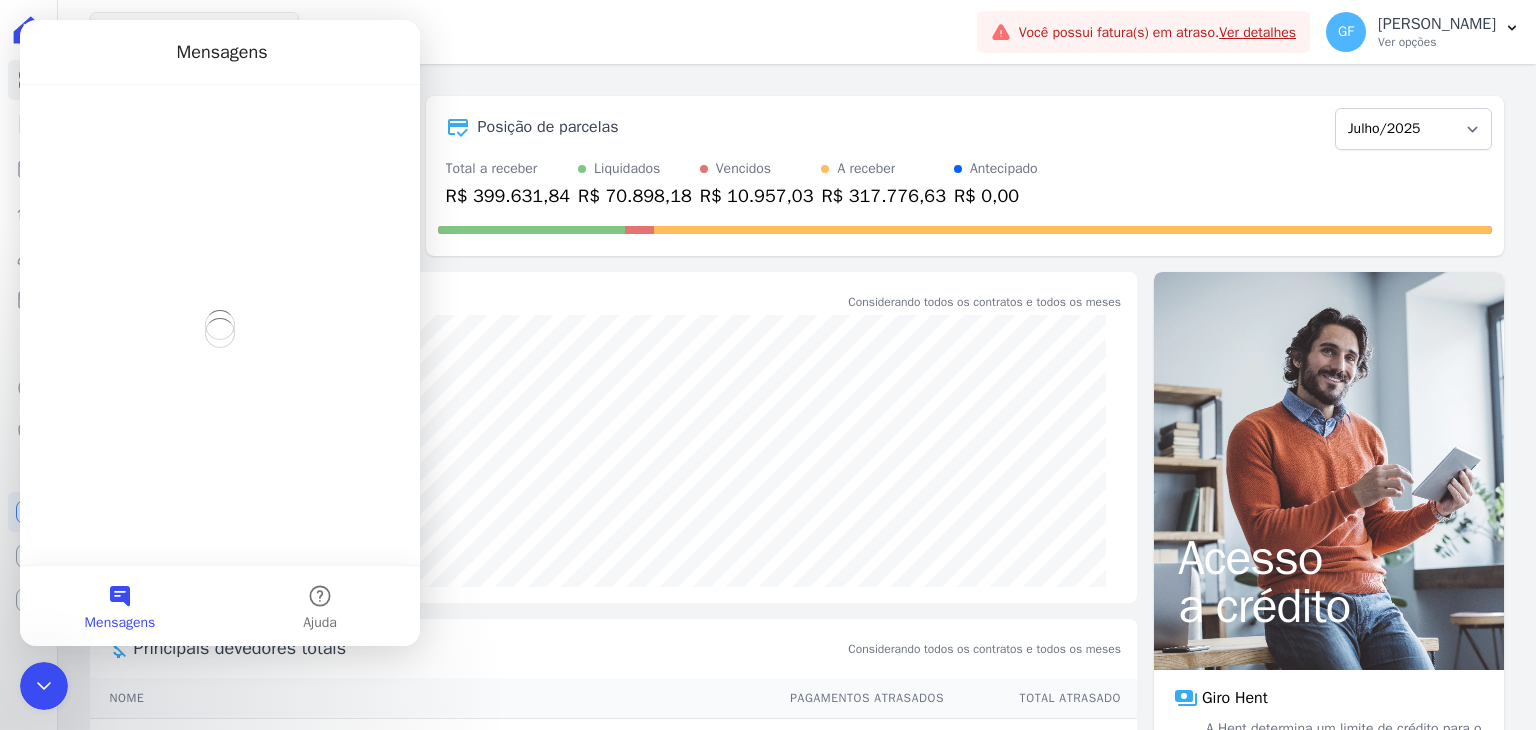 scroll, scrollTop: 0, scrollLeft: 0, axis: both 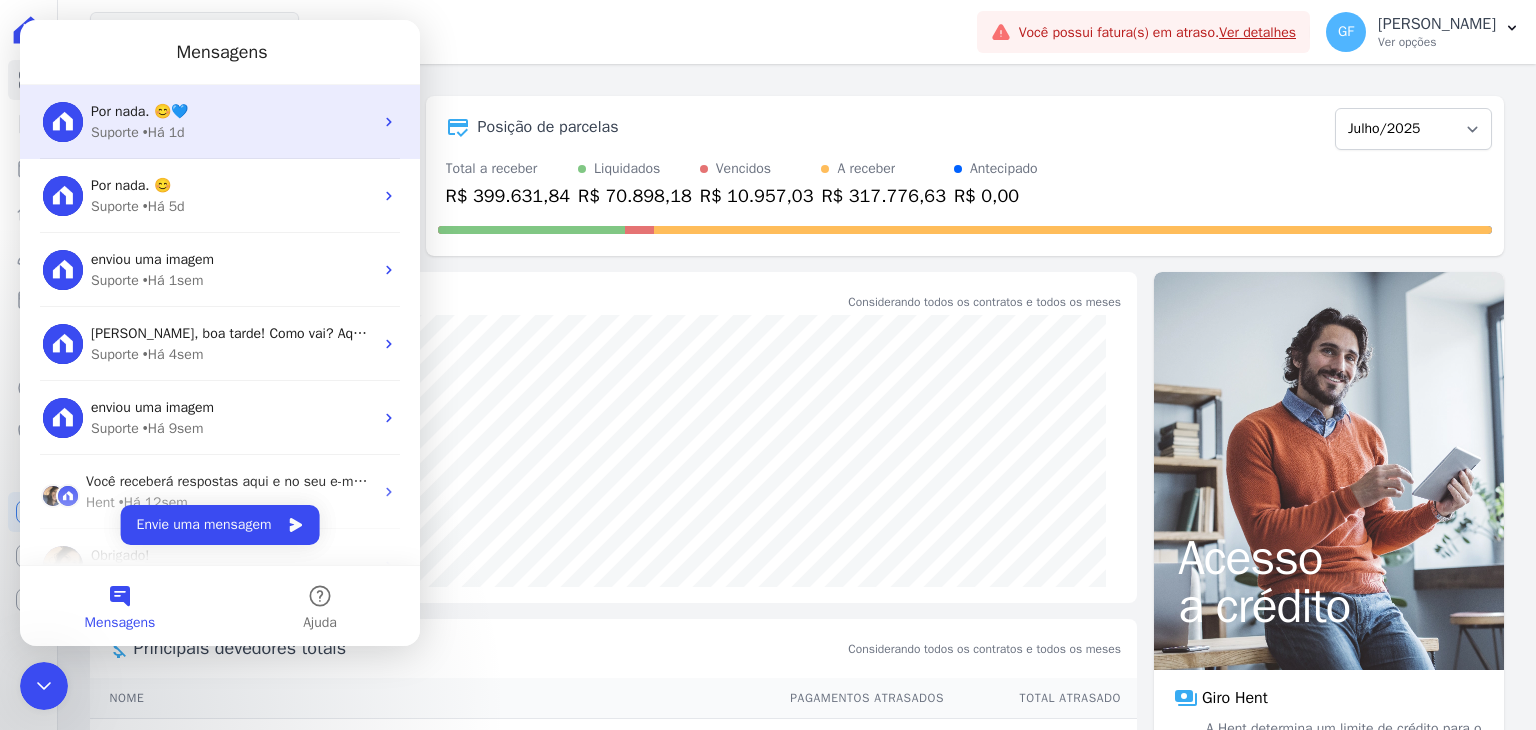 click on "•  Há 1d" at bounding box center (164, 132) 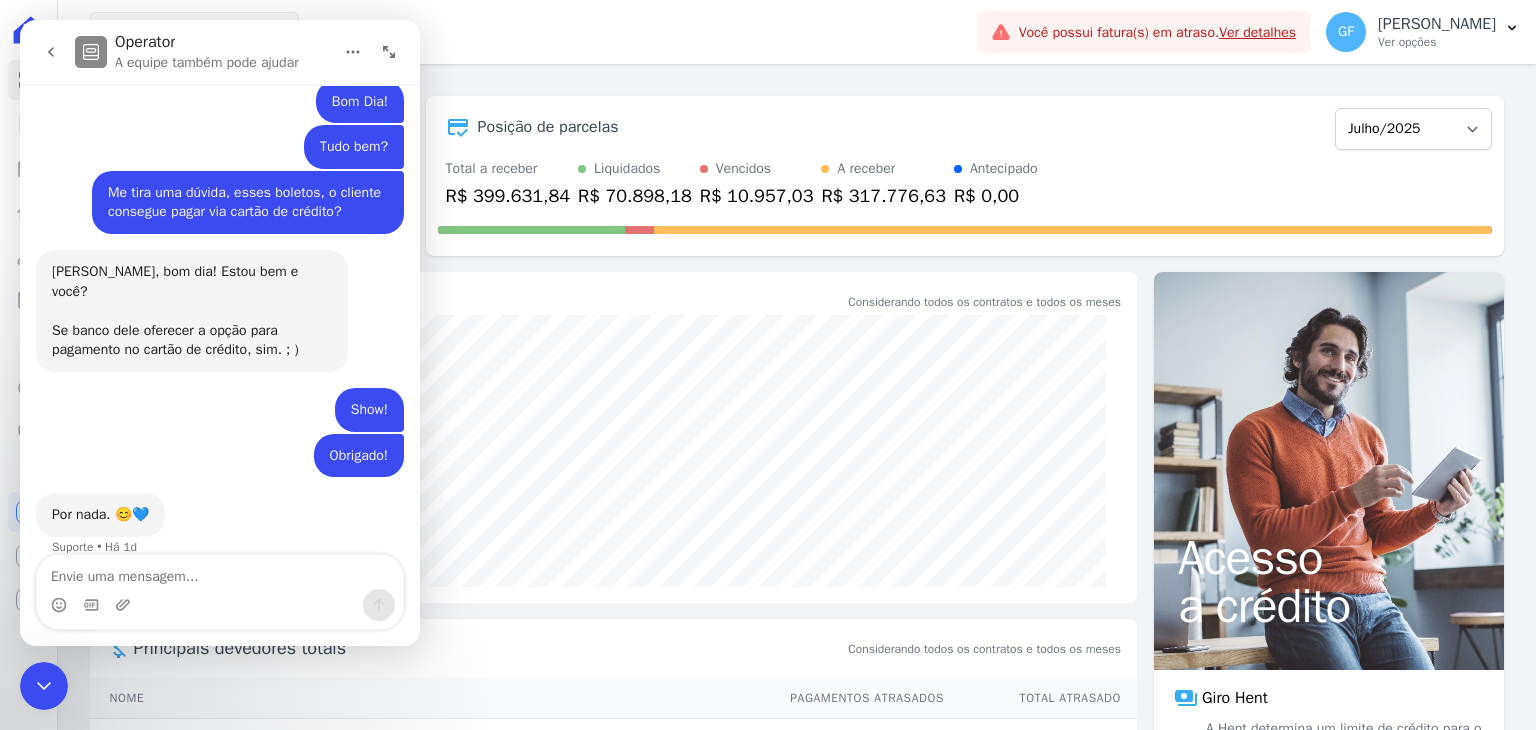 scroll, scrollTop: 13089, scrollLeft: 0, axis: vertical 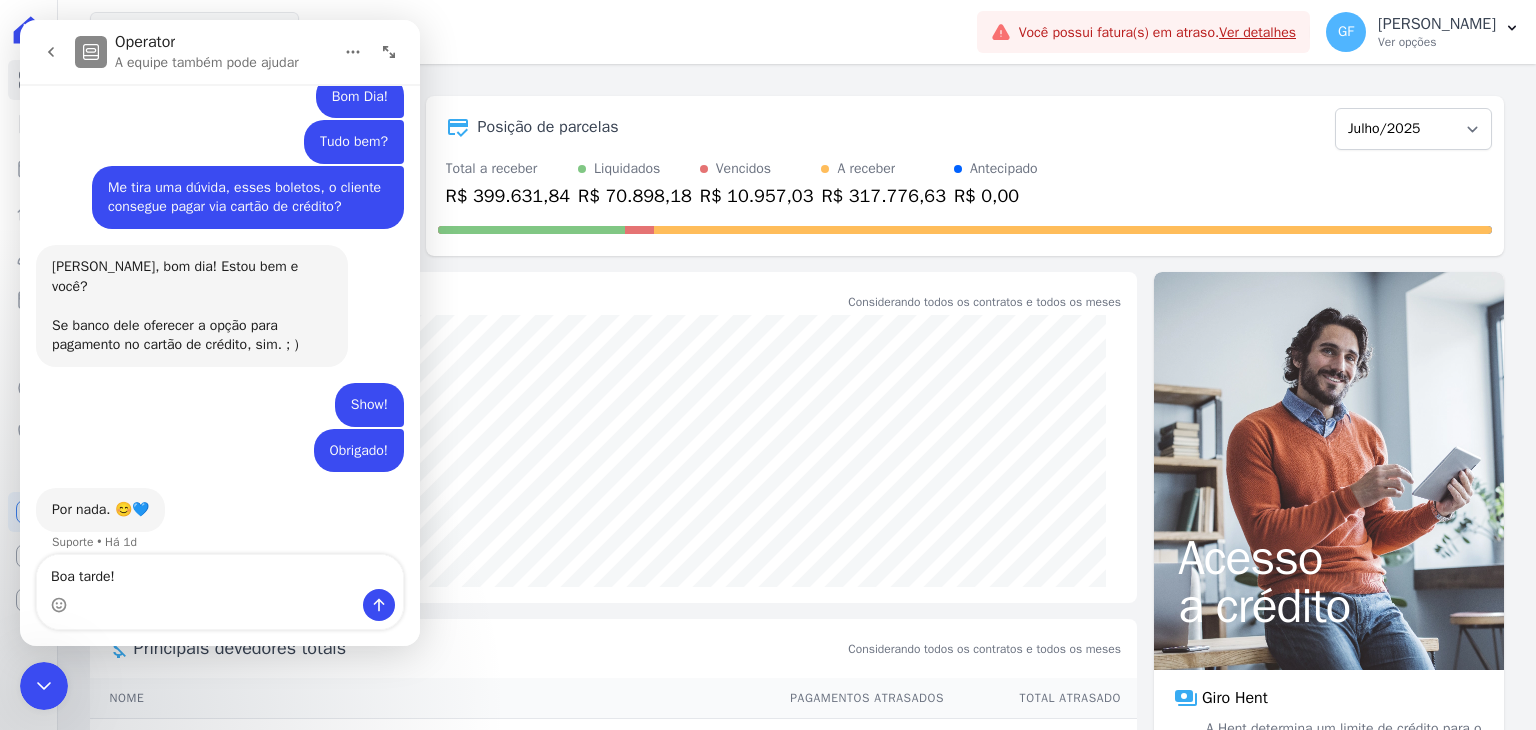 type on "Boa tarde!" 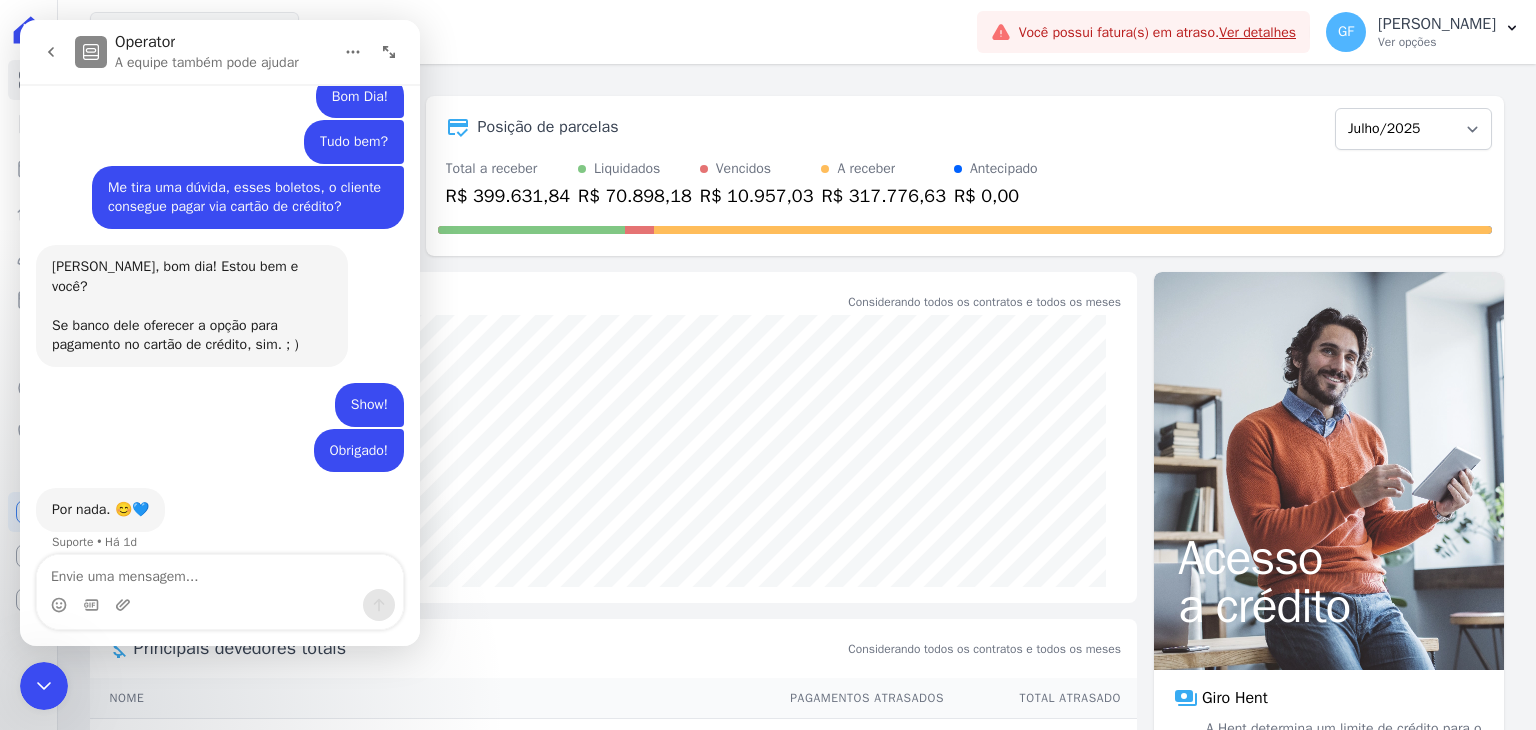 scroll, scrollTop: 13176, scrollLeft: 0, axis: vertical 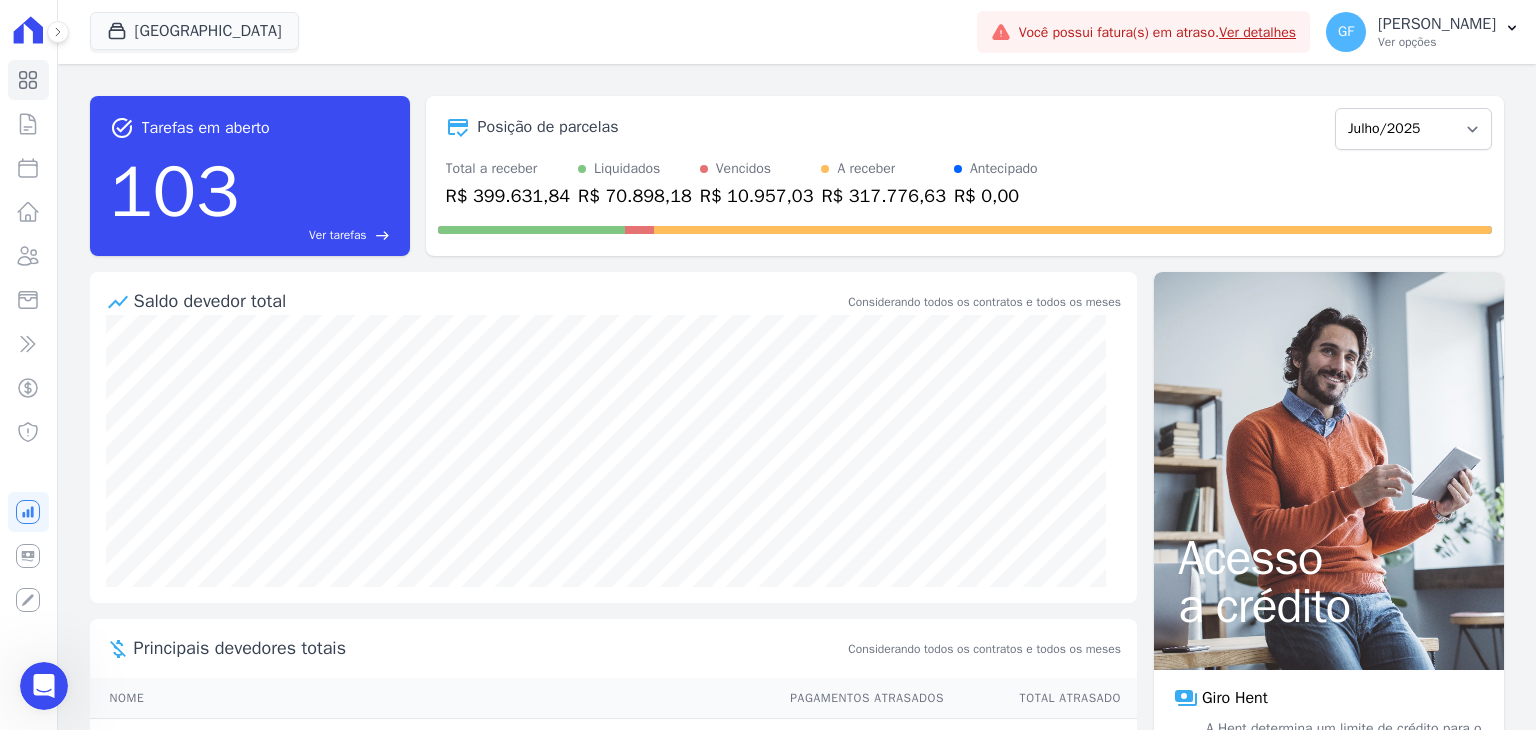 click on "task_alt
Tarefas em aberto
103
Ver tarefas
east
Posição de parcelas
Maio/2021
Junho/2021
Julho/2021
Agosto/2021
Setembro/2021
Outubro/2021
Novembro/2021
Dezembro/2021
Janeiro/2022
Fevereiro/2022
Março/2022
Abril/2022
Maio/2022
Junho/2022
Julho/2022
Agosto/2022
Setembro/2022
Outubro/2022
Novembro/2022
Dezembro/2022
Janeiro/2023
Fevereiro/2023
Março/2023
Abril/2023
Maio/2023
Junho/2023
Julho/2023
Agosto/2023
Setembro/2023
Outubro/2023
Novembro/2023
Dezembro/2023
Janeiro/2024
Fevereiro/2024
Março/2024
Abril/2024
Maio/2024
Junho/2024
Julho/2024
Agosto/2024
Setembro/2024
Outubro/2024
Novembro/2024
Dezembro/2024
Janeiro/2025
Fevereiro/2025" at bounding box center [797, 397] 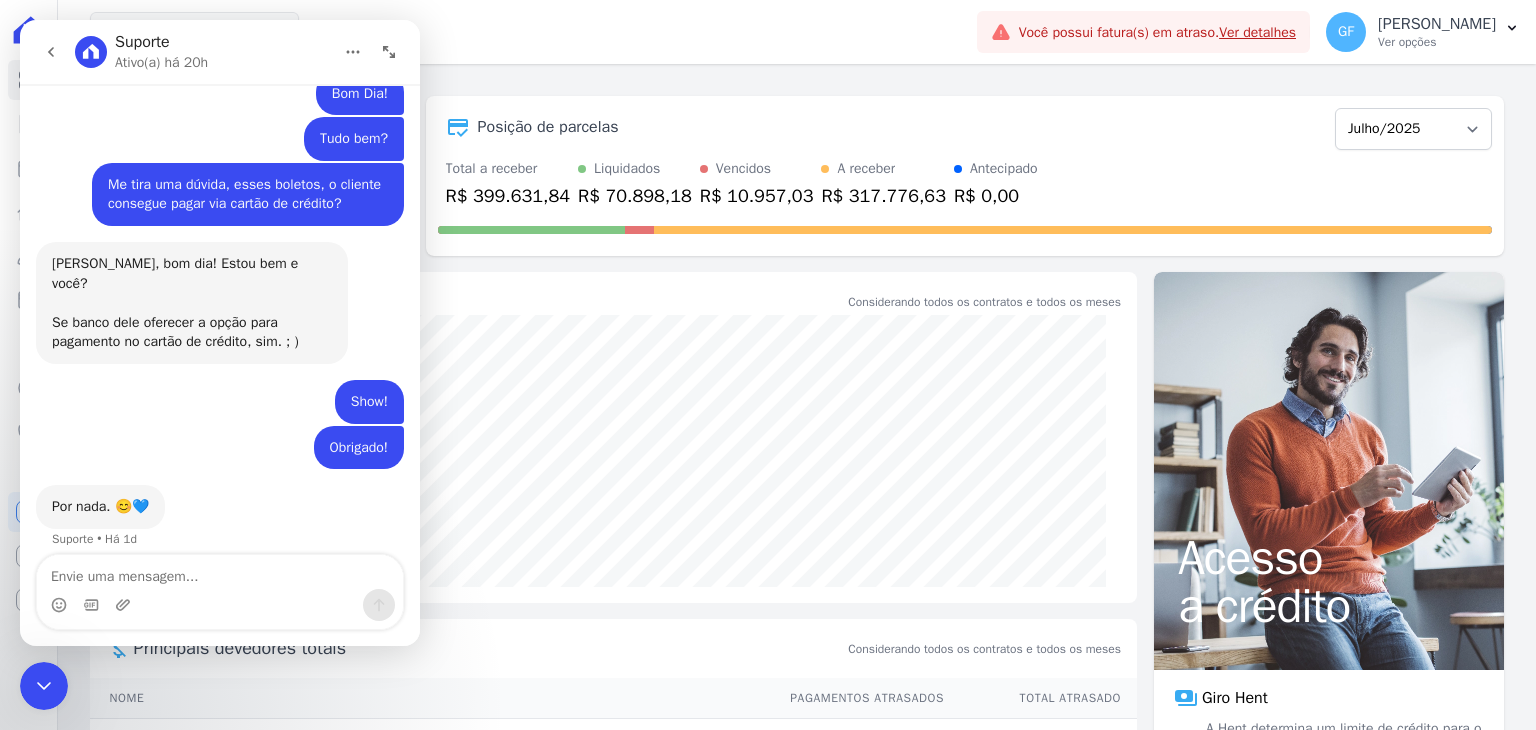 scroll, scrollTop: 13176, scrollLeft: 0, axis: vertical 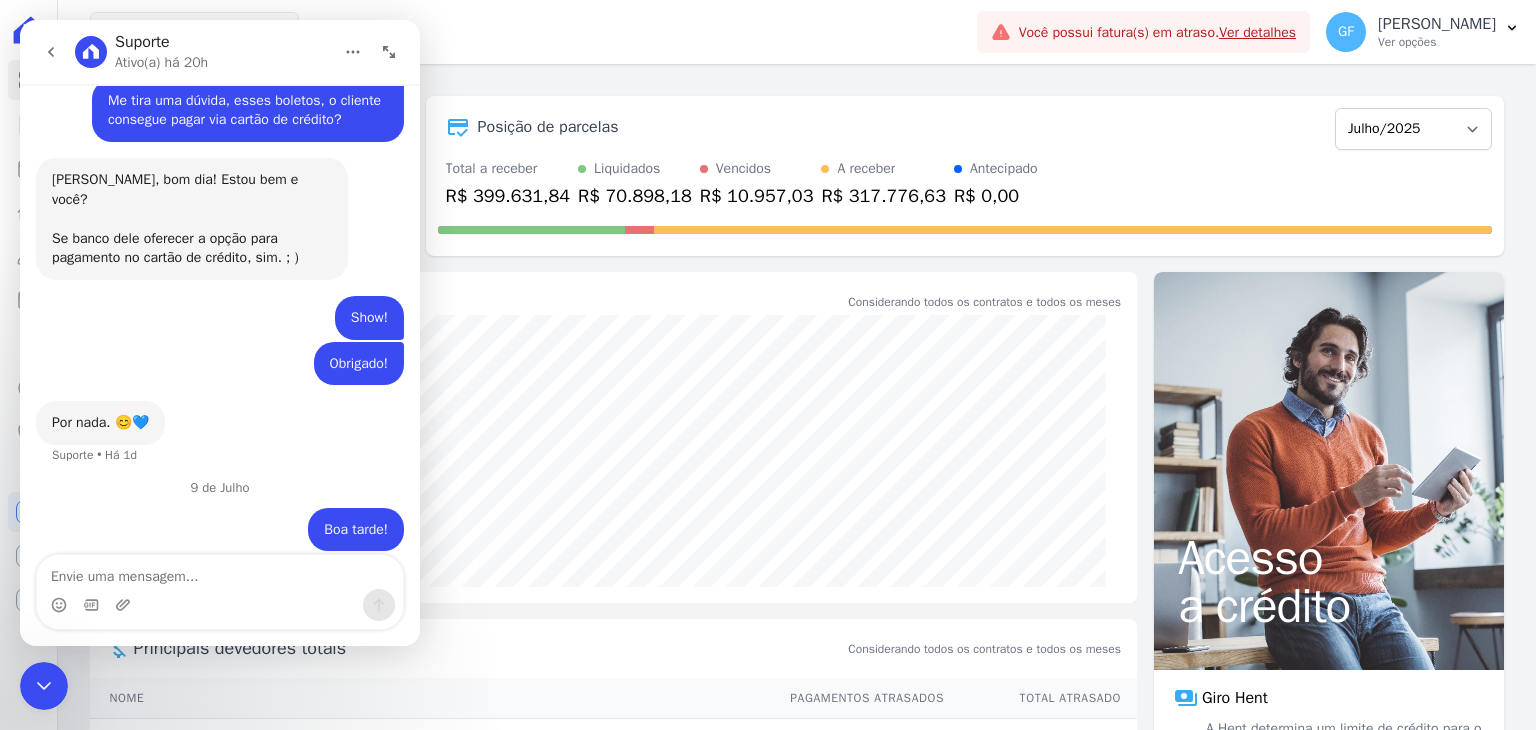 click 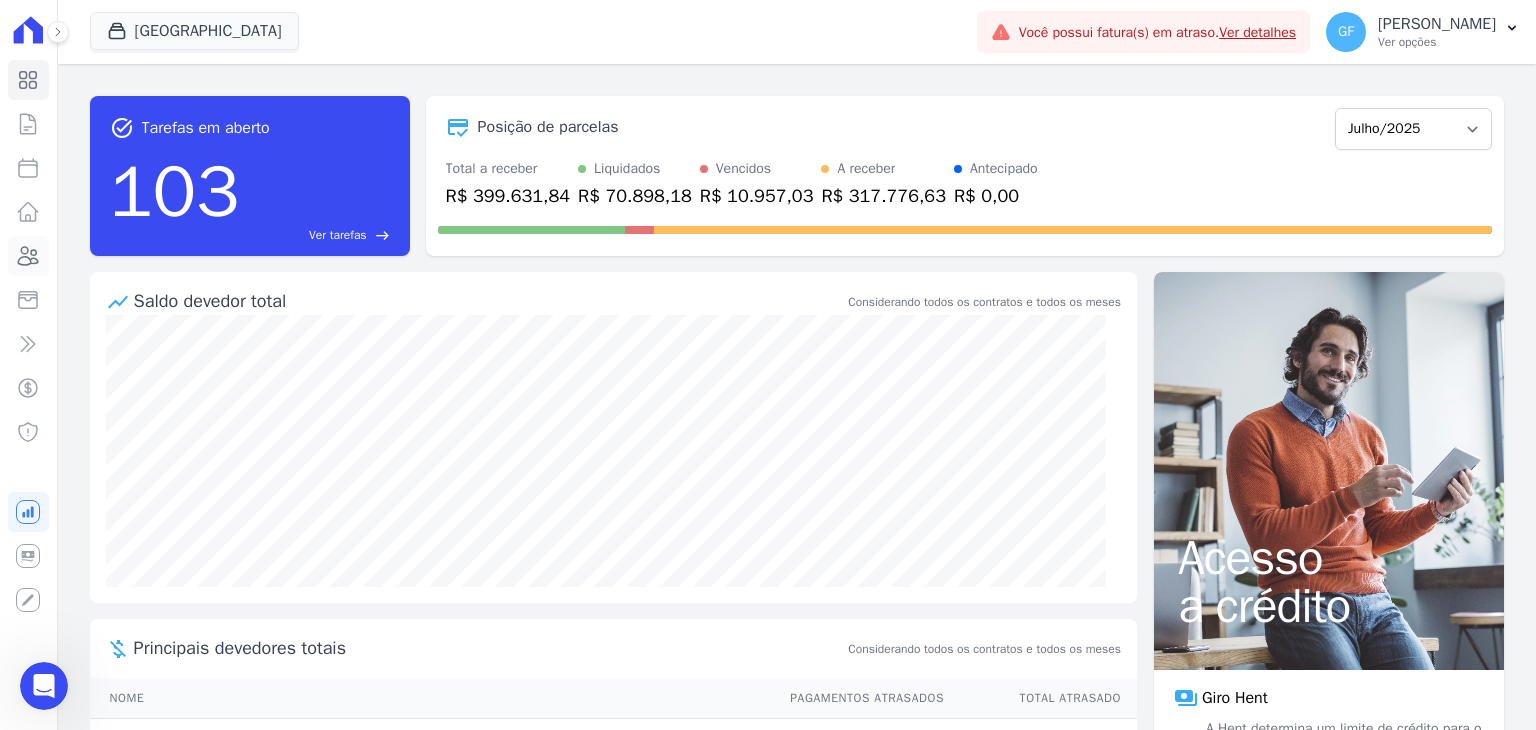click 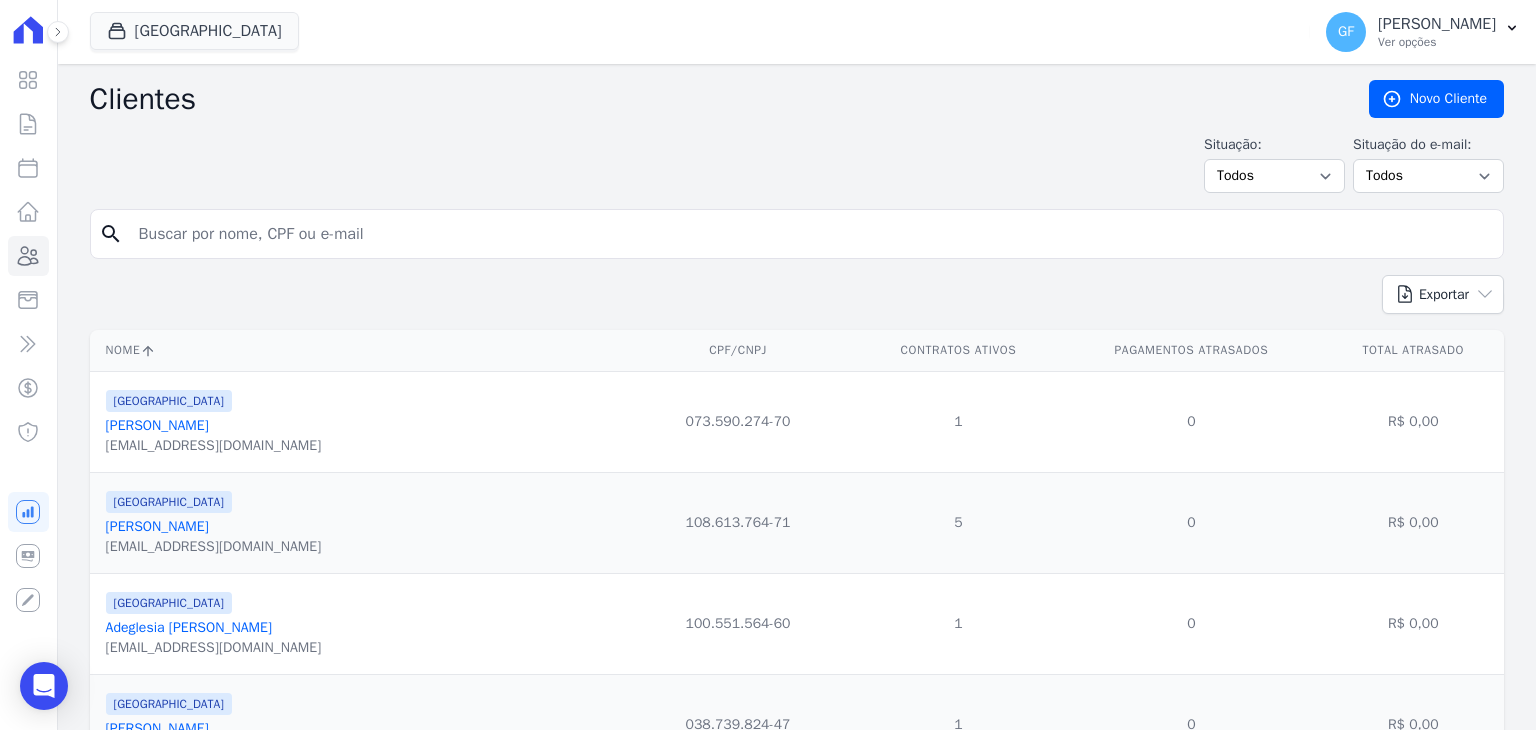 click at bounding box center (811, 234) 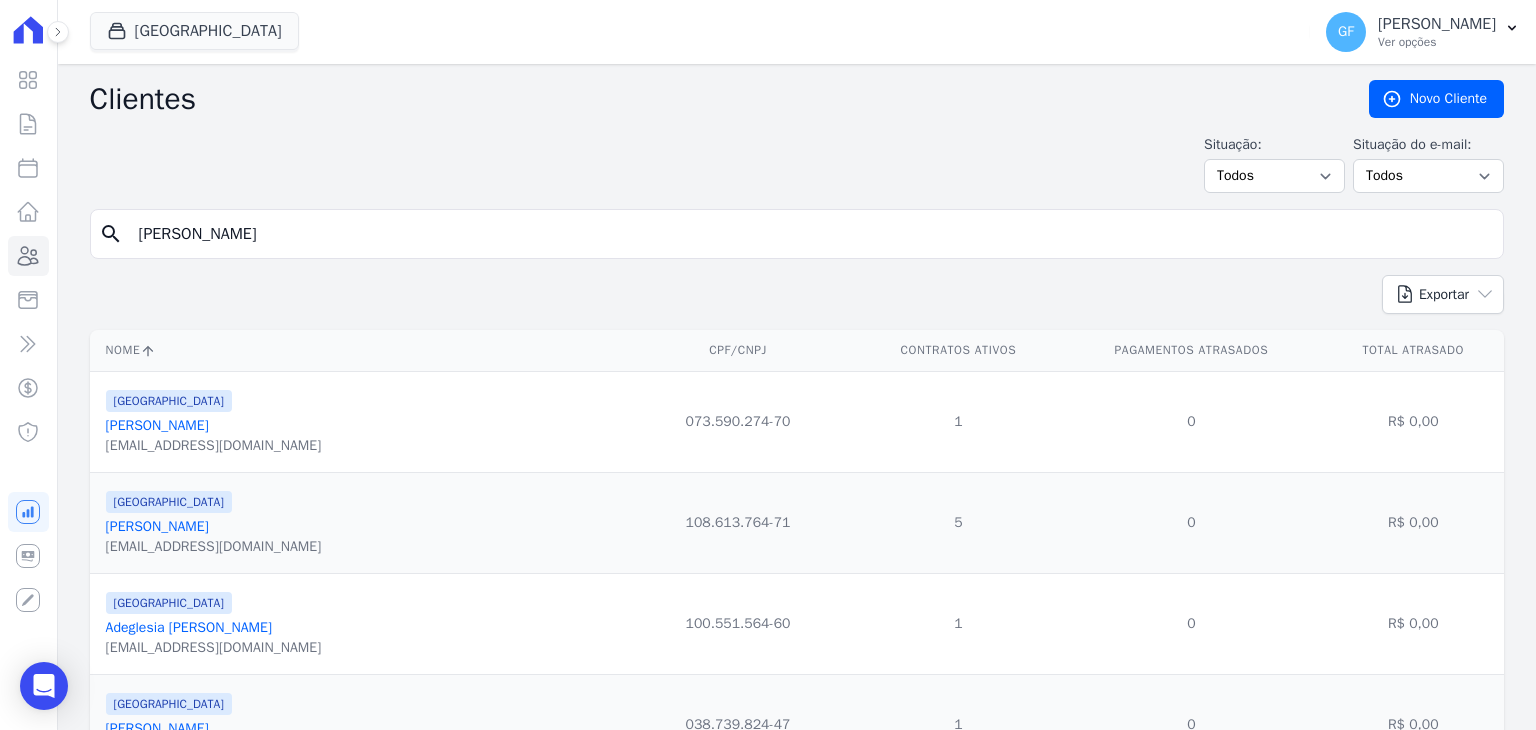 type on "sandra maria" 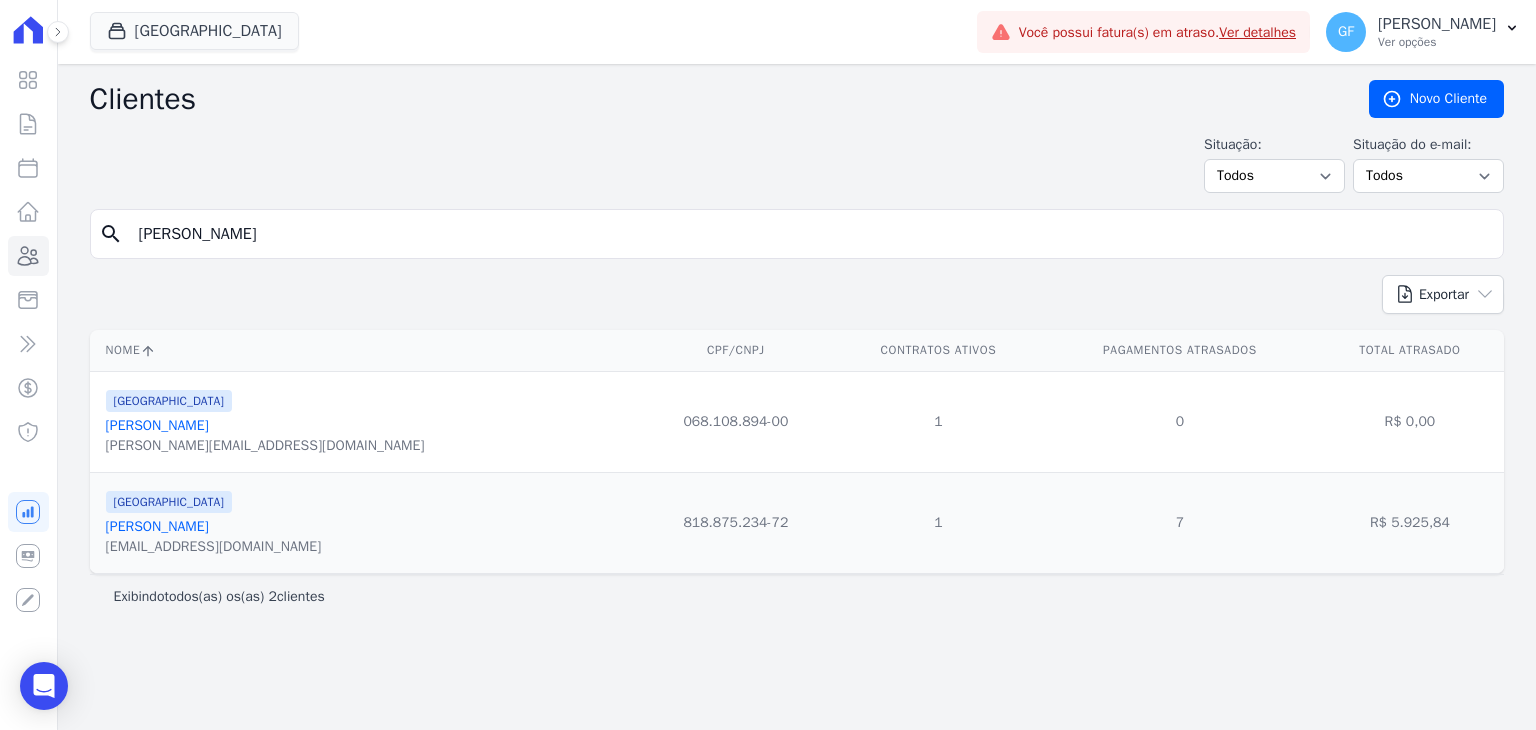 click on "Sandra Maria Ferreira Da Silva" at bounding box center [157, 526] 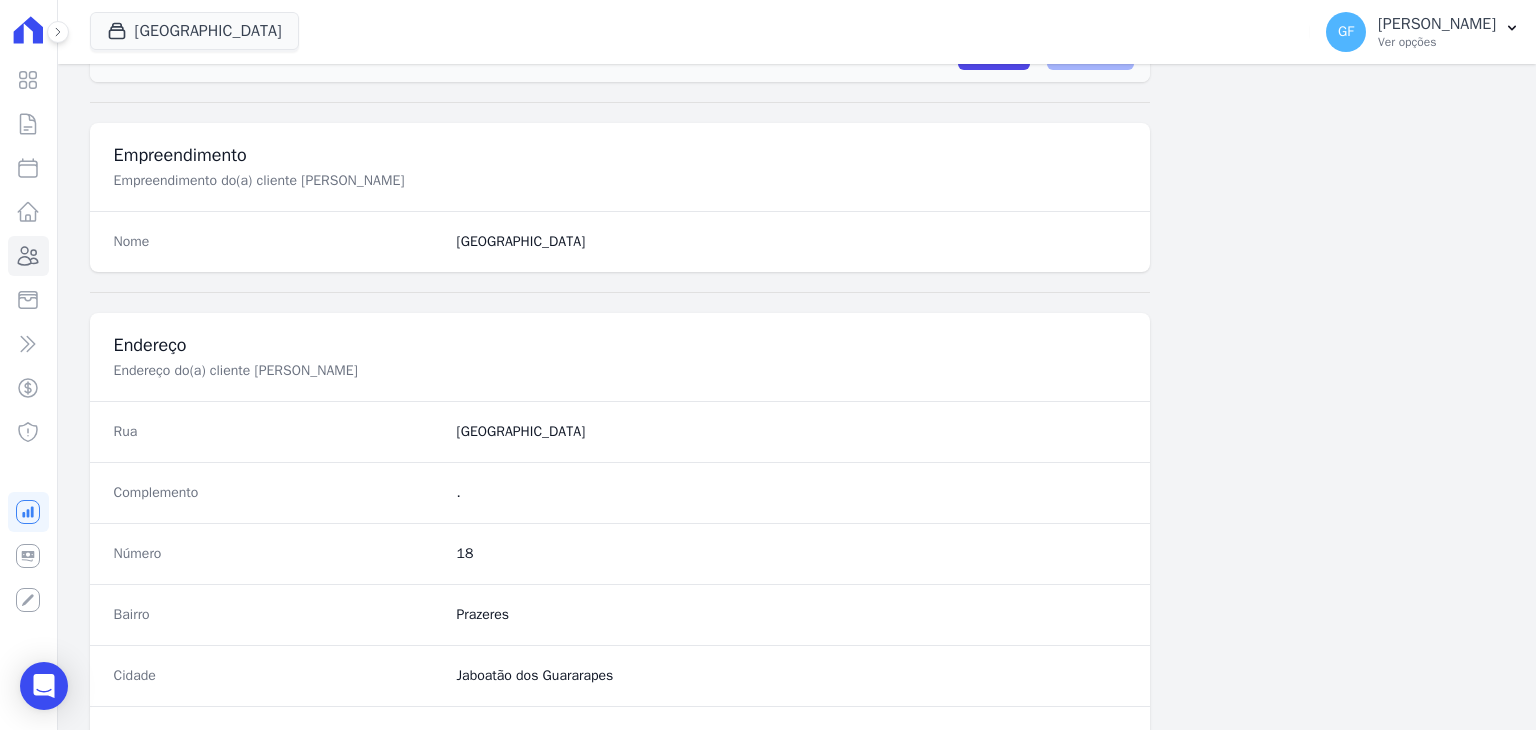 scroll, scrollTop: 1135, scrollLeft: 0, axis: vertical 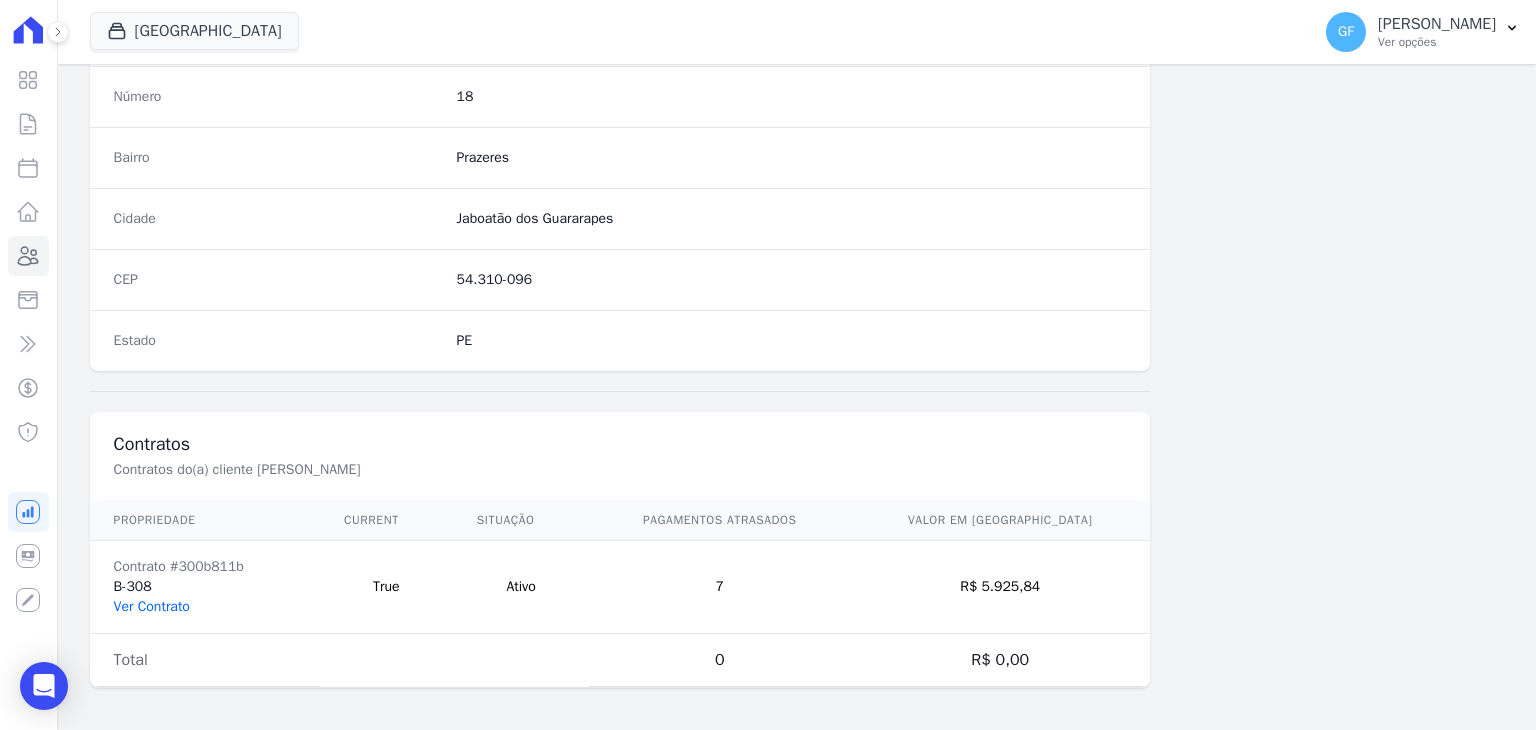click on "Ver Contrato" at bounding box center [152, 606] 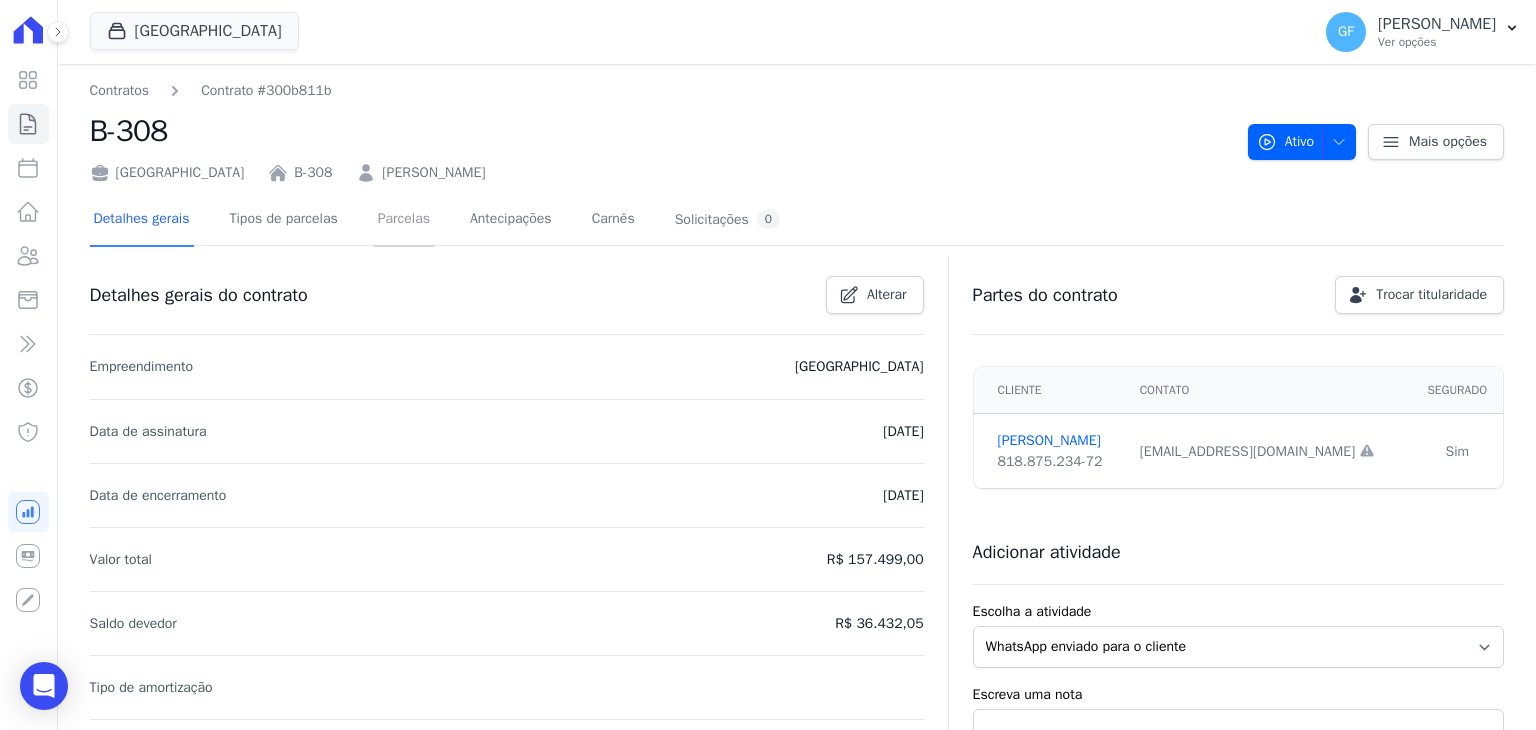 click on "Parcelas" at bounding box center [404, 220] 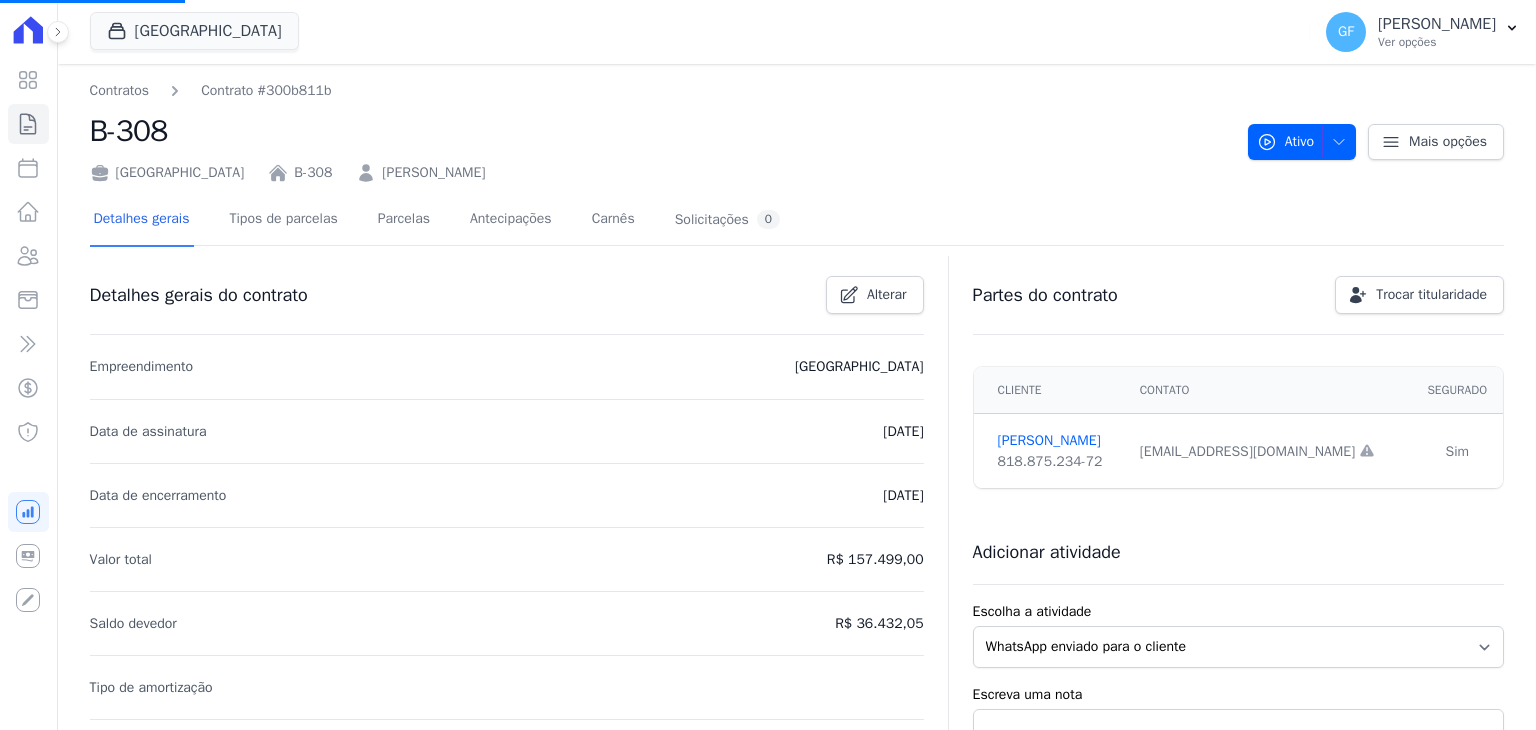 scroll, scrollTop: 50, scrollLeft: 0, axis: vertical 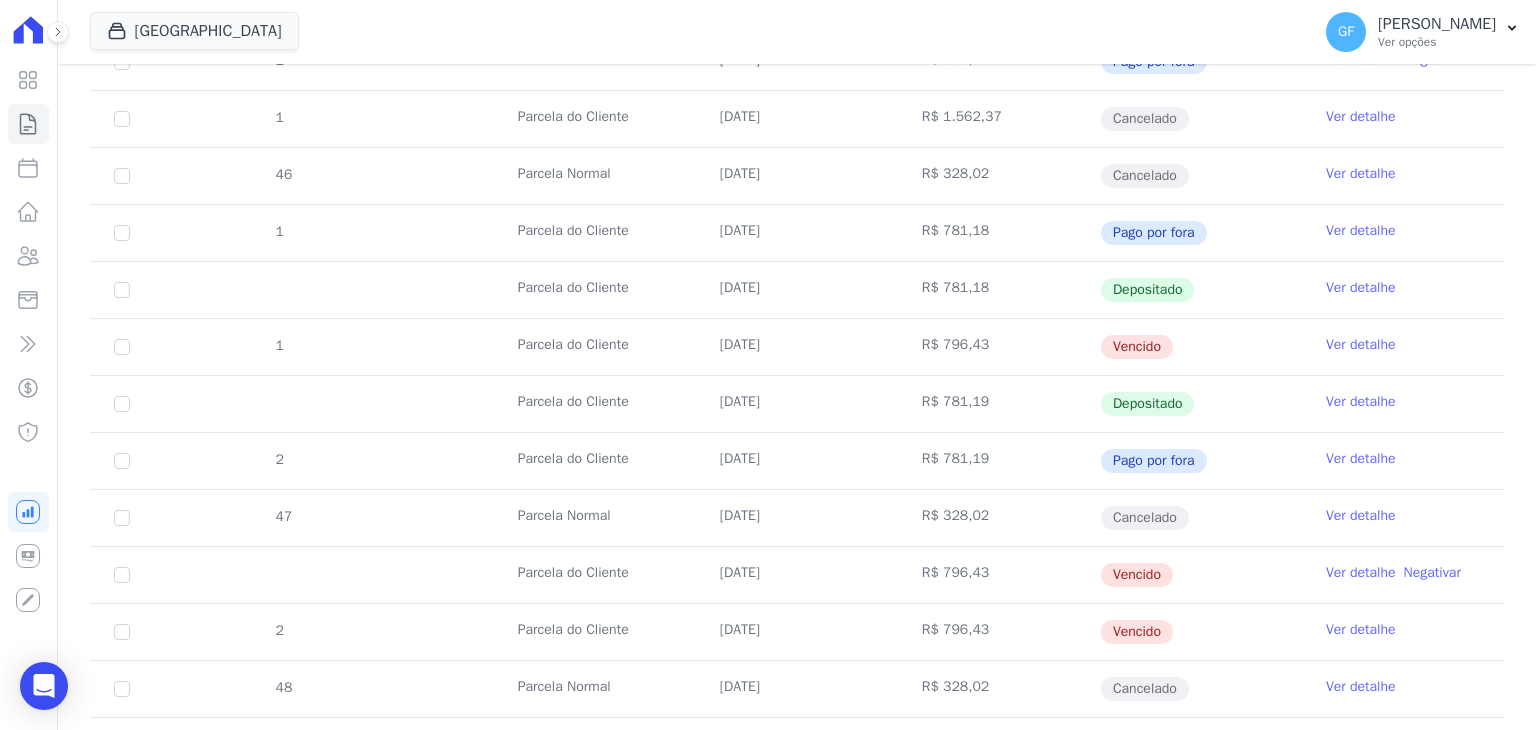 drag, startPoint x: 751, startPoint y: 340, endPoint x: 1185, endPoint y: 337, distance: 434.01038 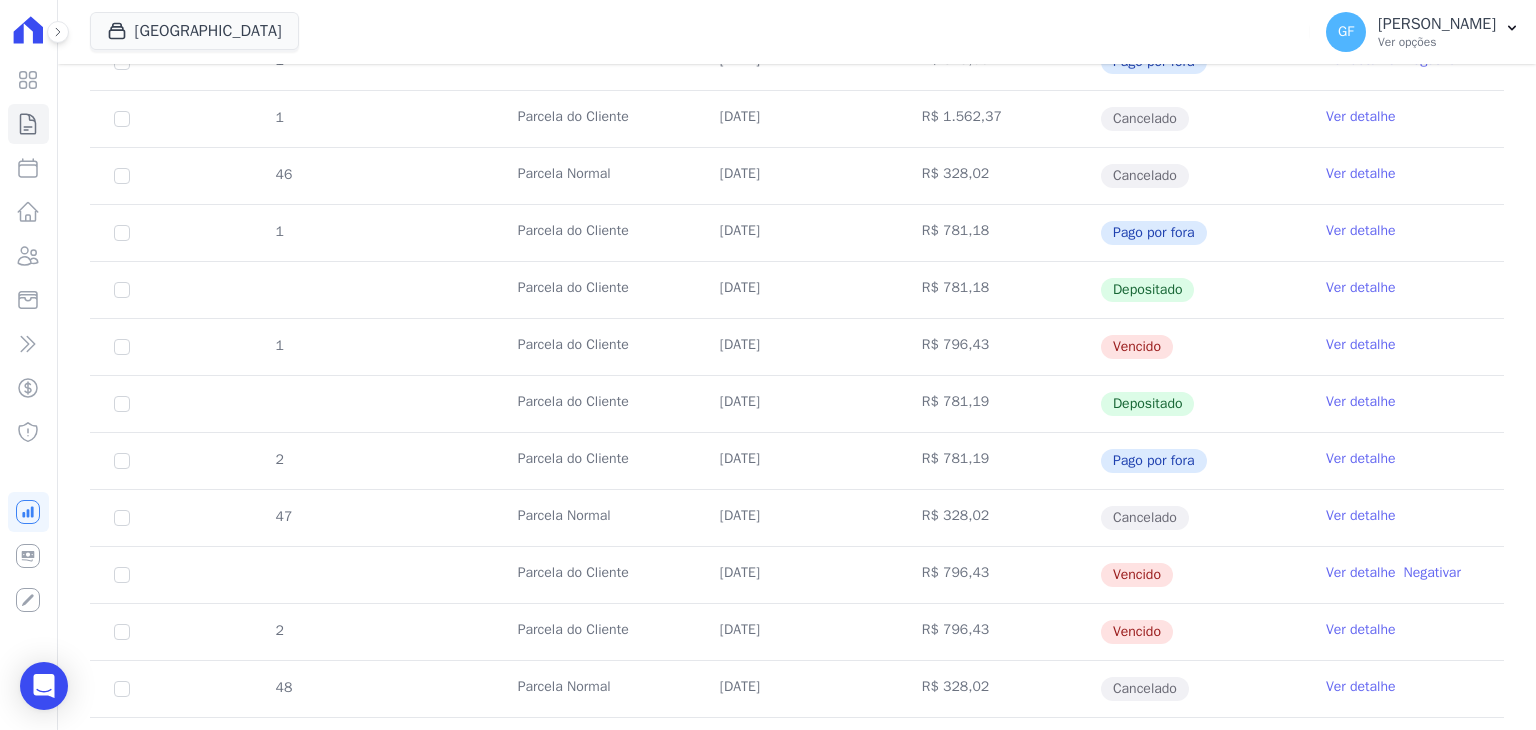click on "Ver detalhe" at bounding box center [1361, 573] 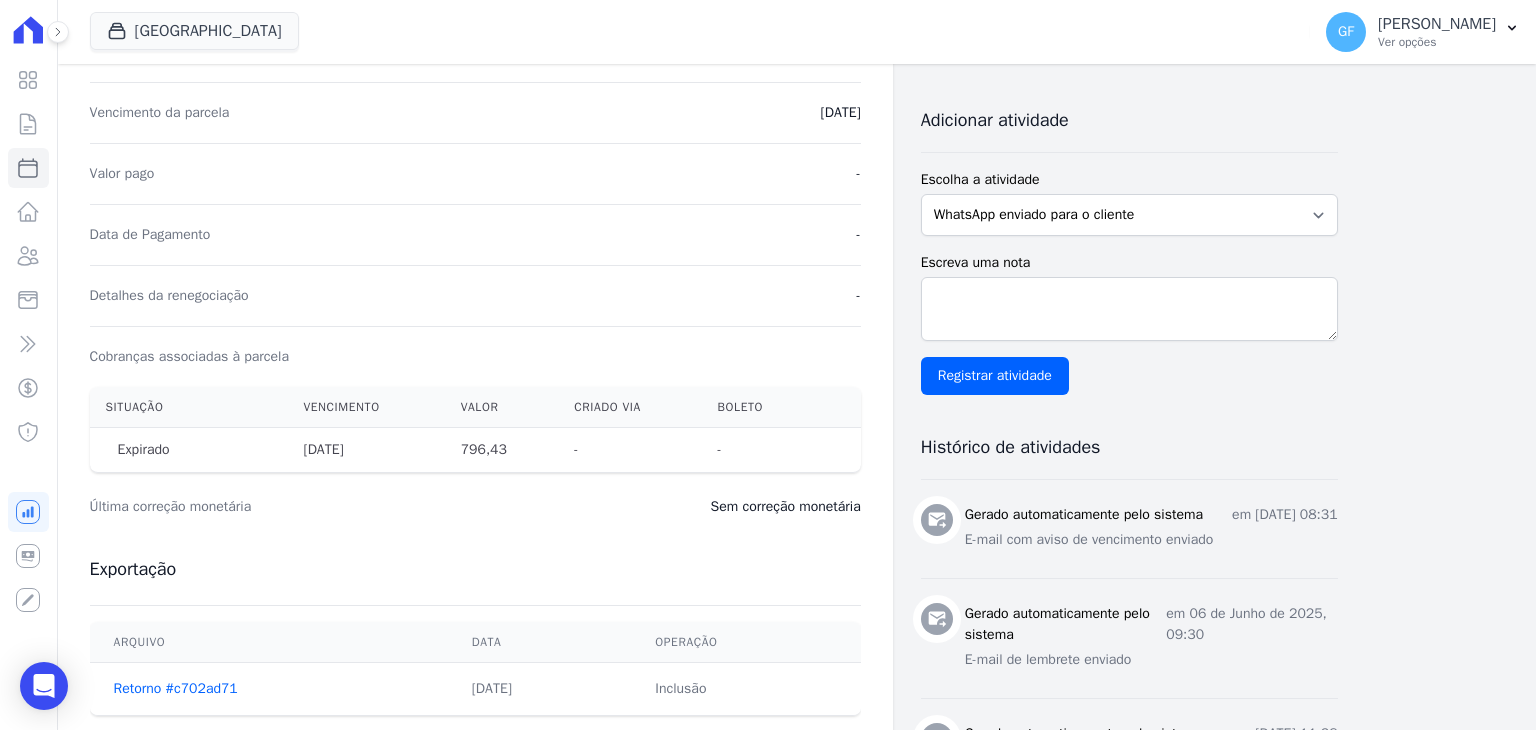 scroll, scrollTop: 400, scrollLeft: 0, axis: vertical 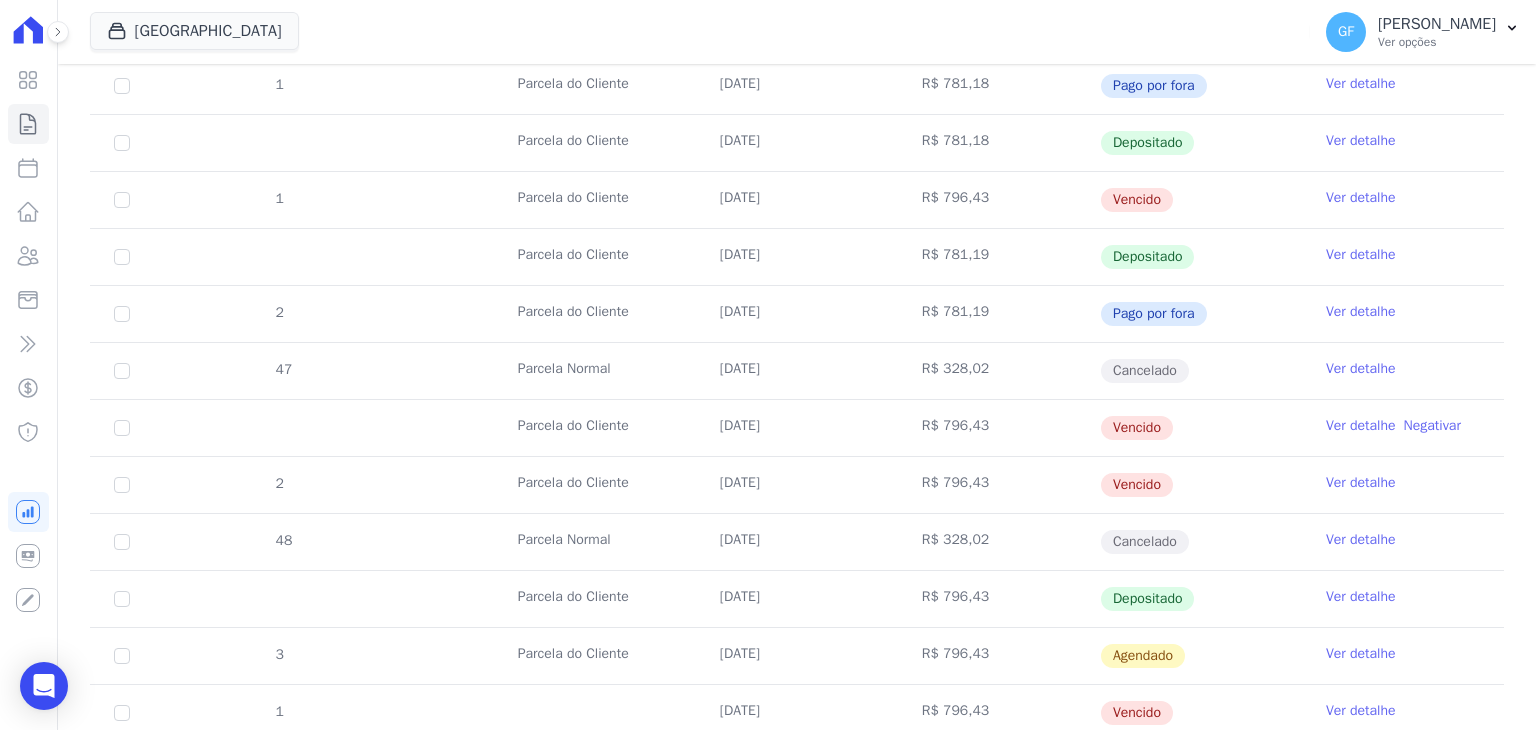 drag, startPoint x: 709, startPoint y: 477, endPoint x: 1143, endPoint y: 498, distance: 434.50778 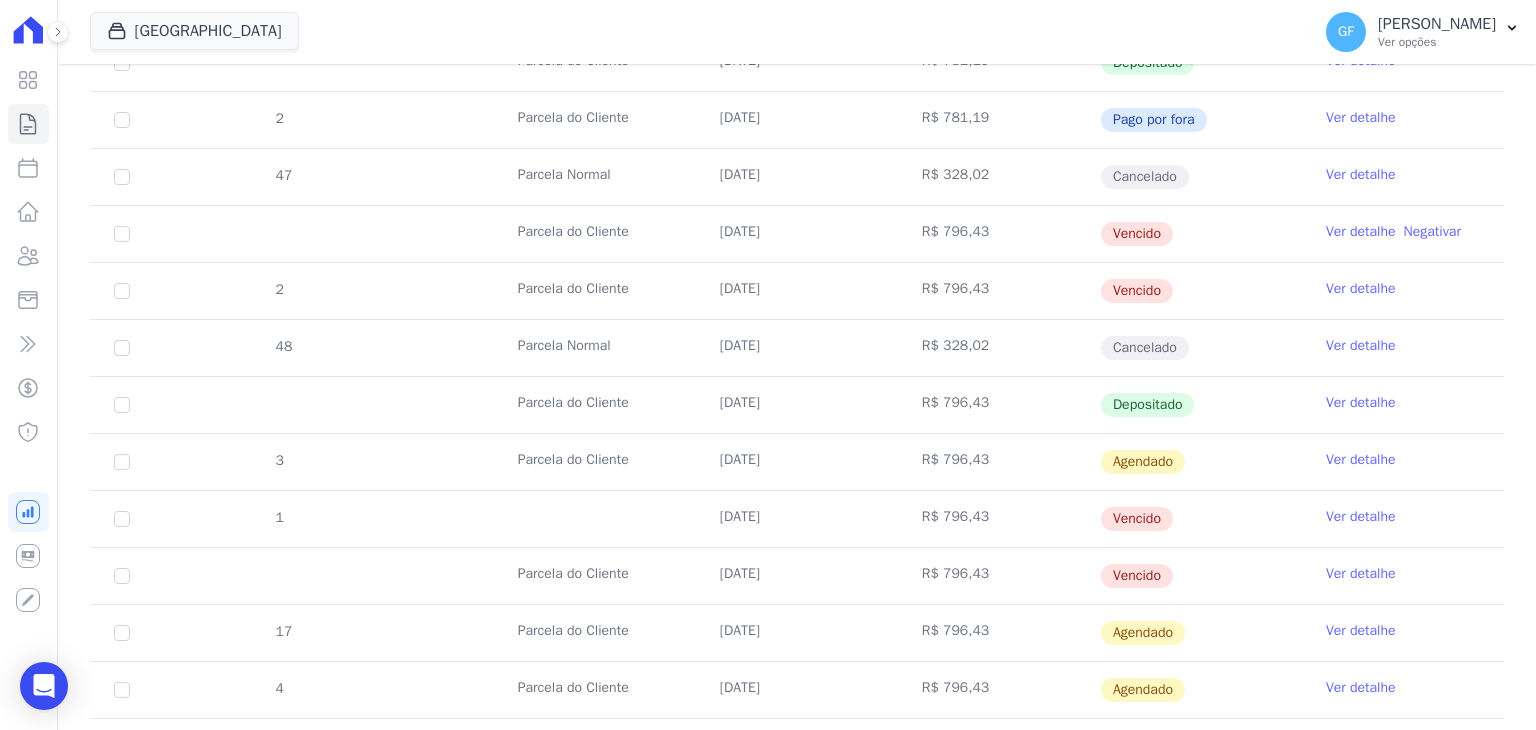 scroll, scrollTop: 1422, scrollLeft: 0, axis: vertical 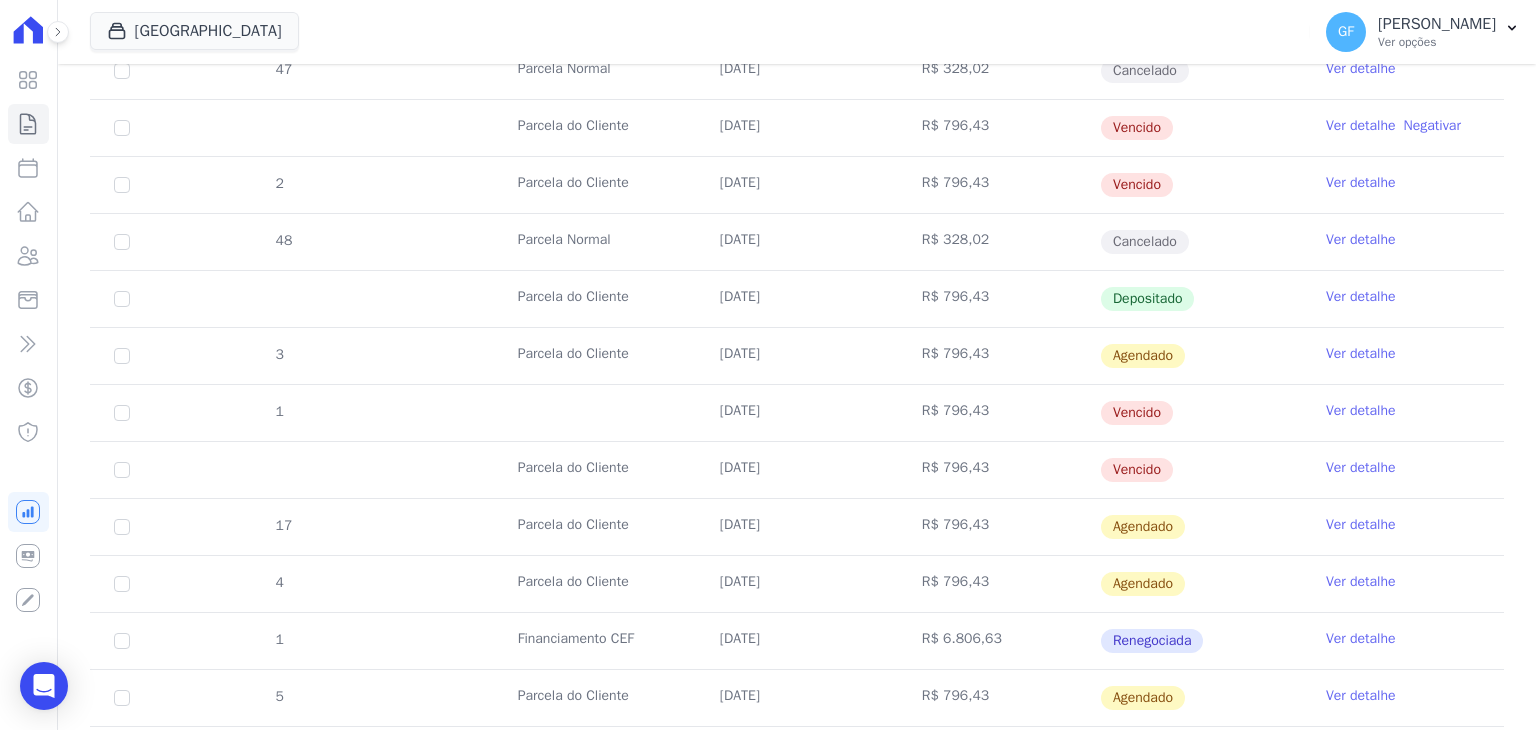 click on "Vencido" at bounding box center [1201, 413] 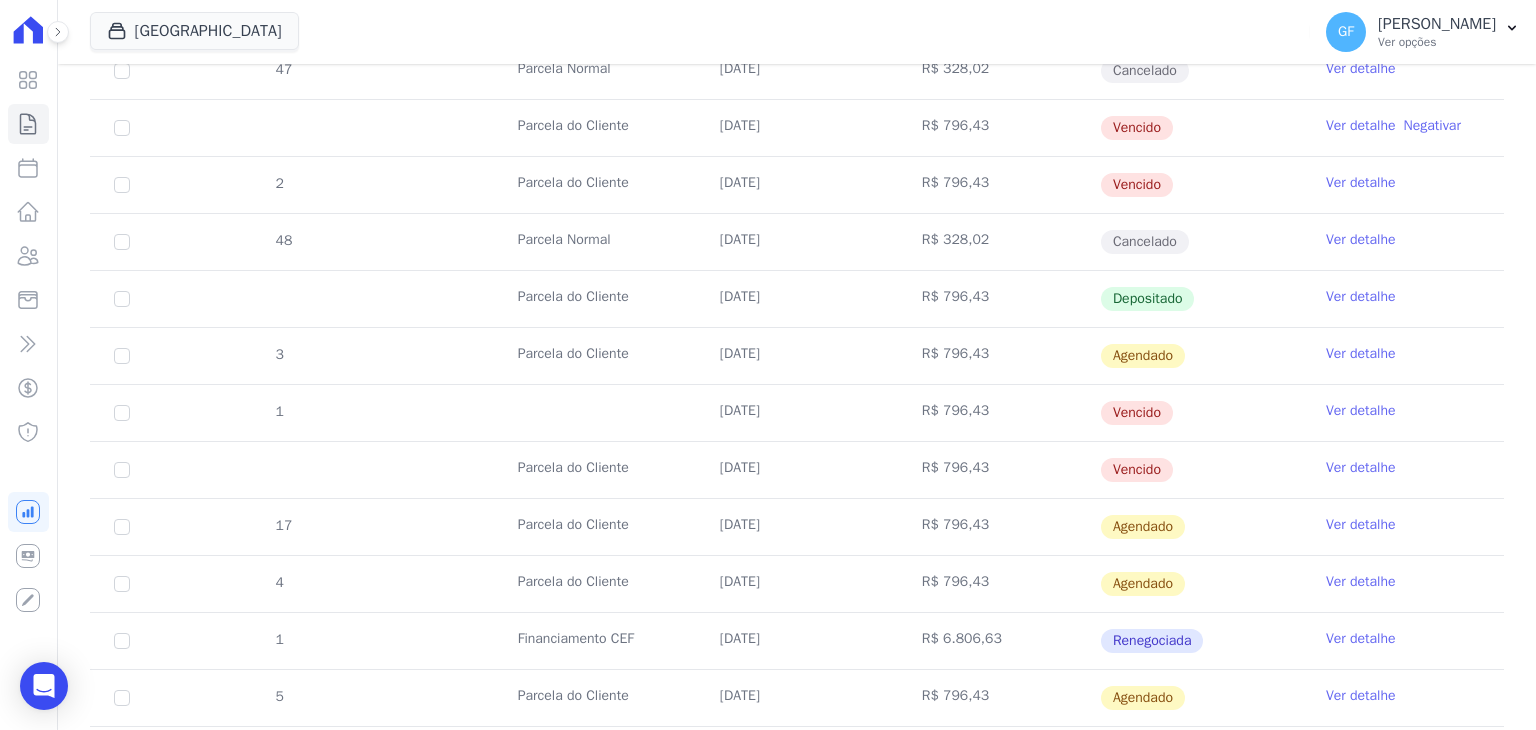click on "Ver detalhe" at bounding box center [1361, 411] 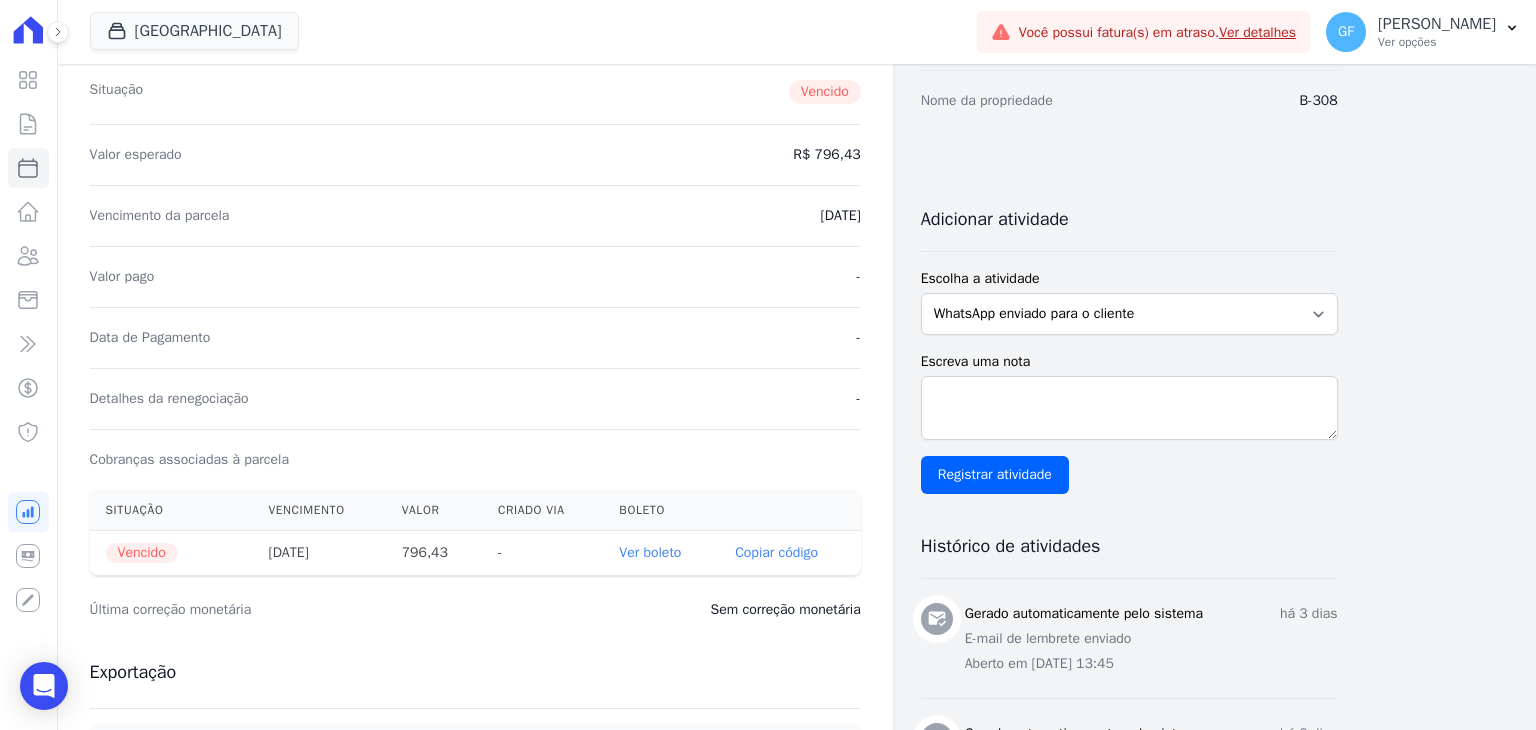 scroll, scrollTop: 300, scrollLeft: 0, axis: vertical 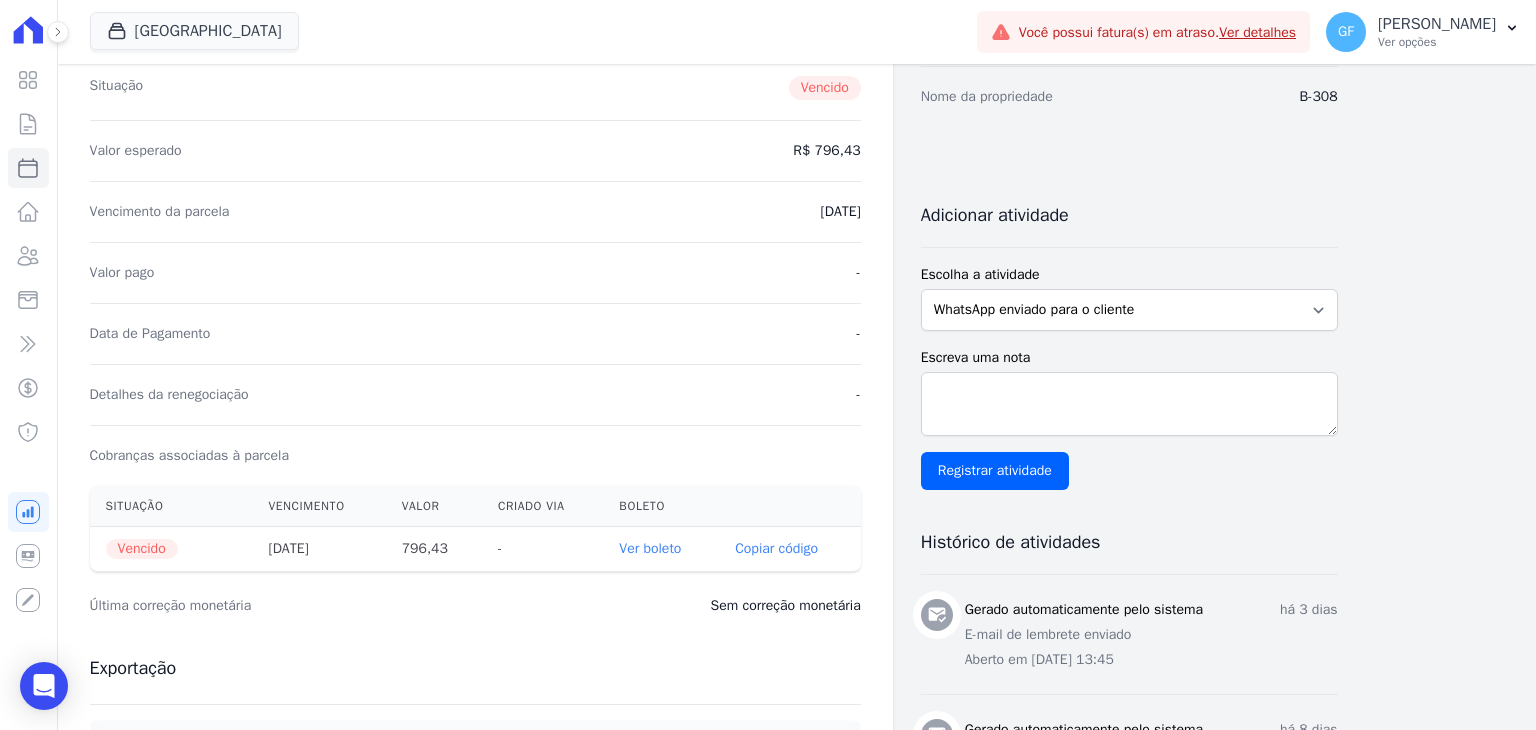 click on "Ver boleto" at bounding box center [650, 548] 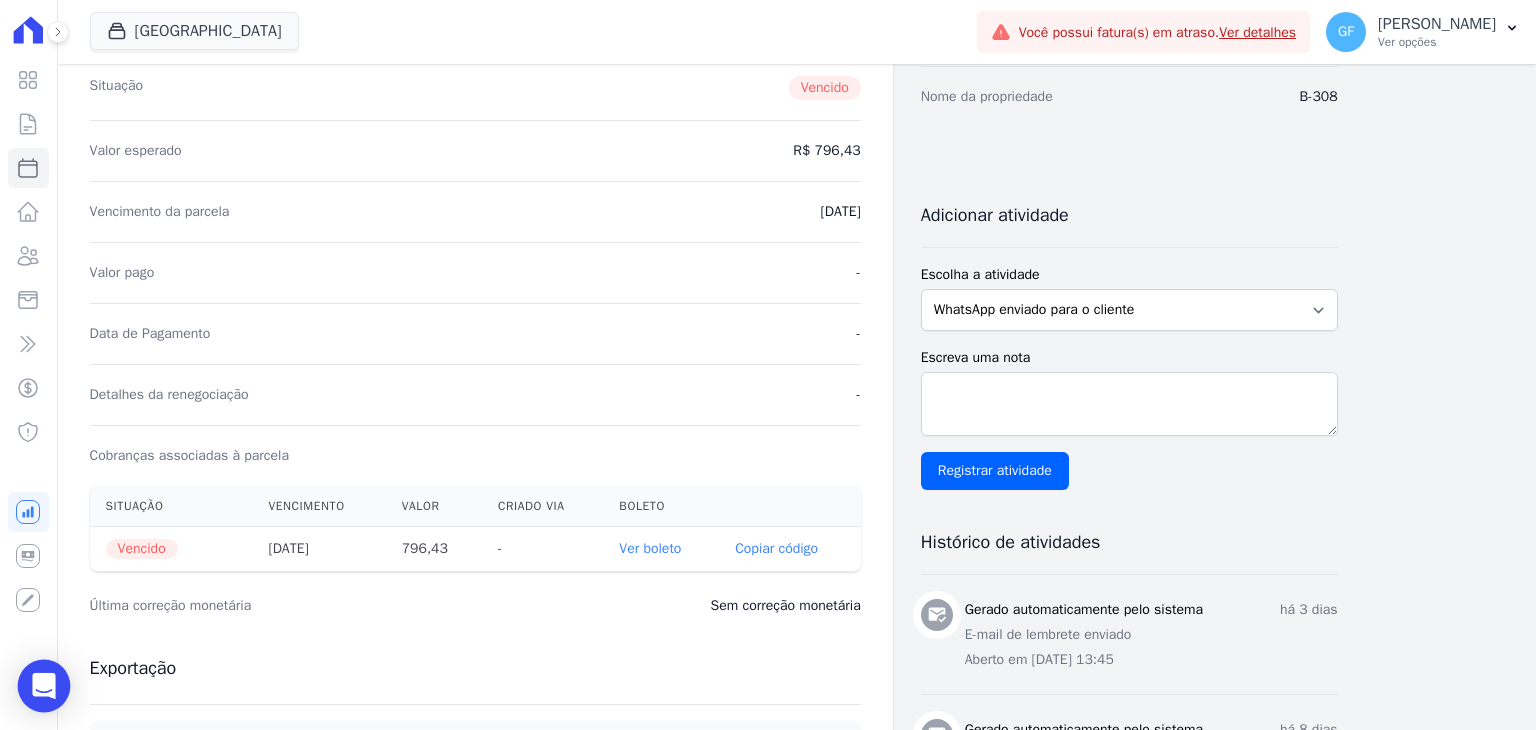 click 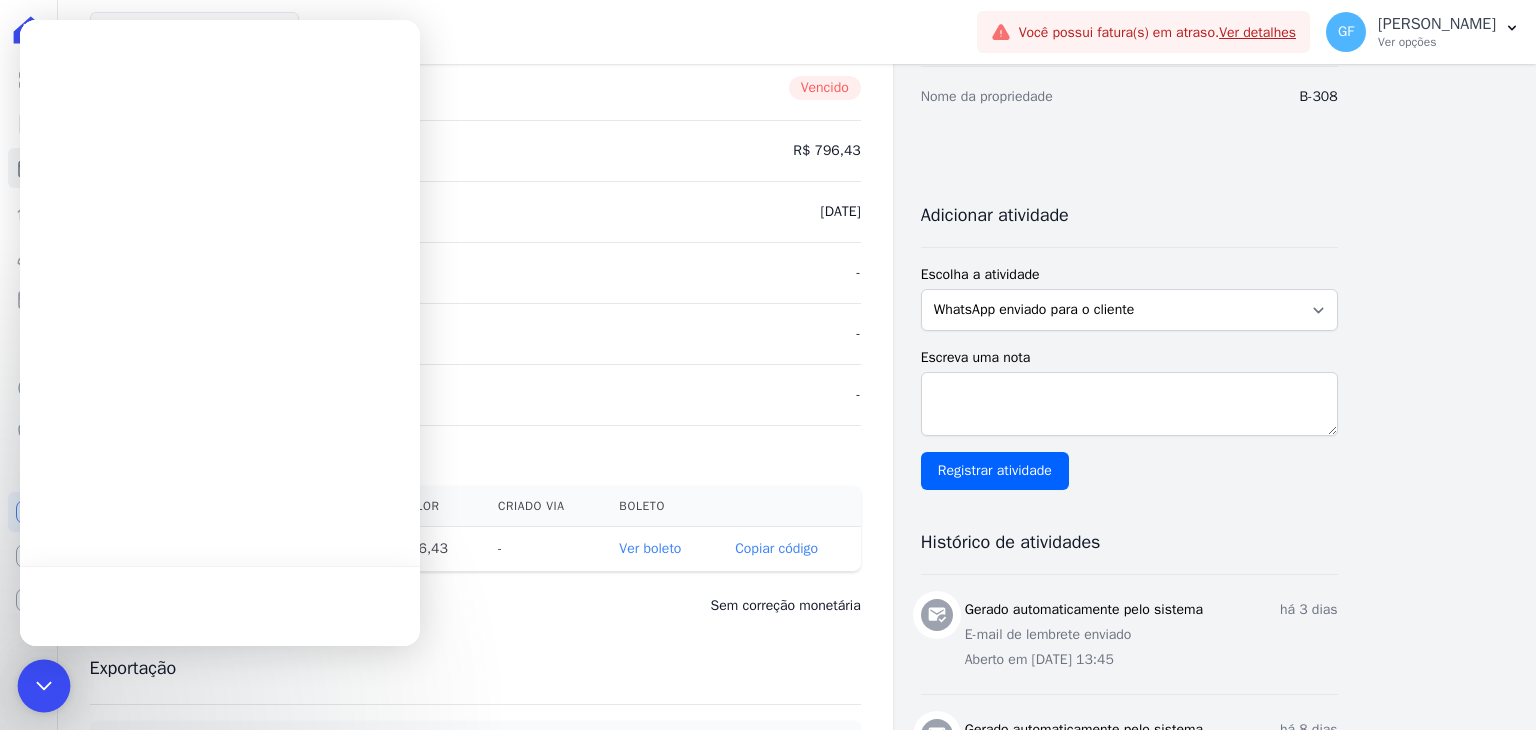 scroll, scrollTop: 0, scrollLeft: 0, axis: both 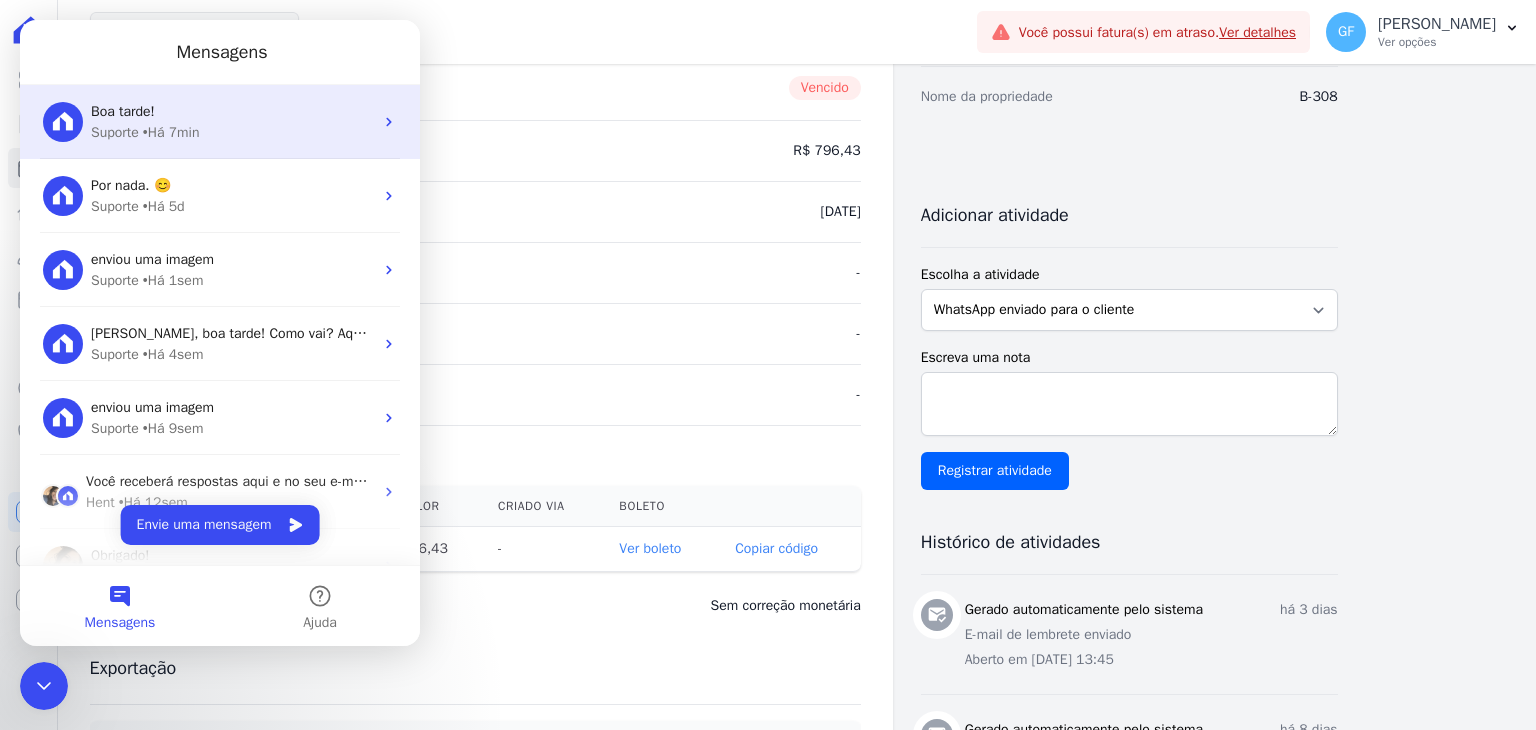 click on "Suporte •  Há 7min" at bounding box center (232, 132) 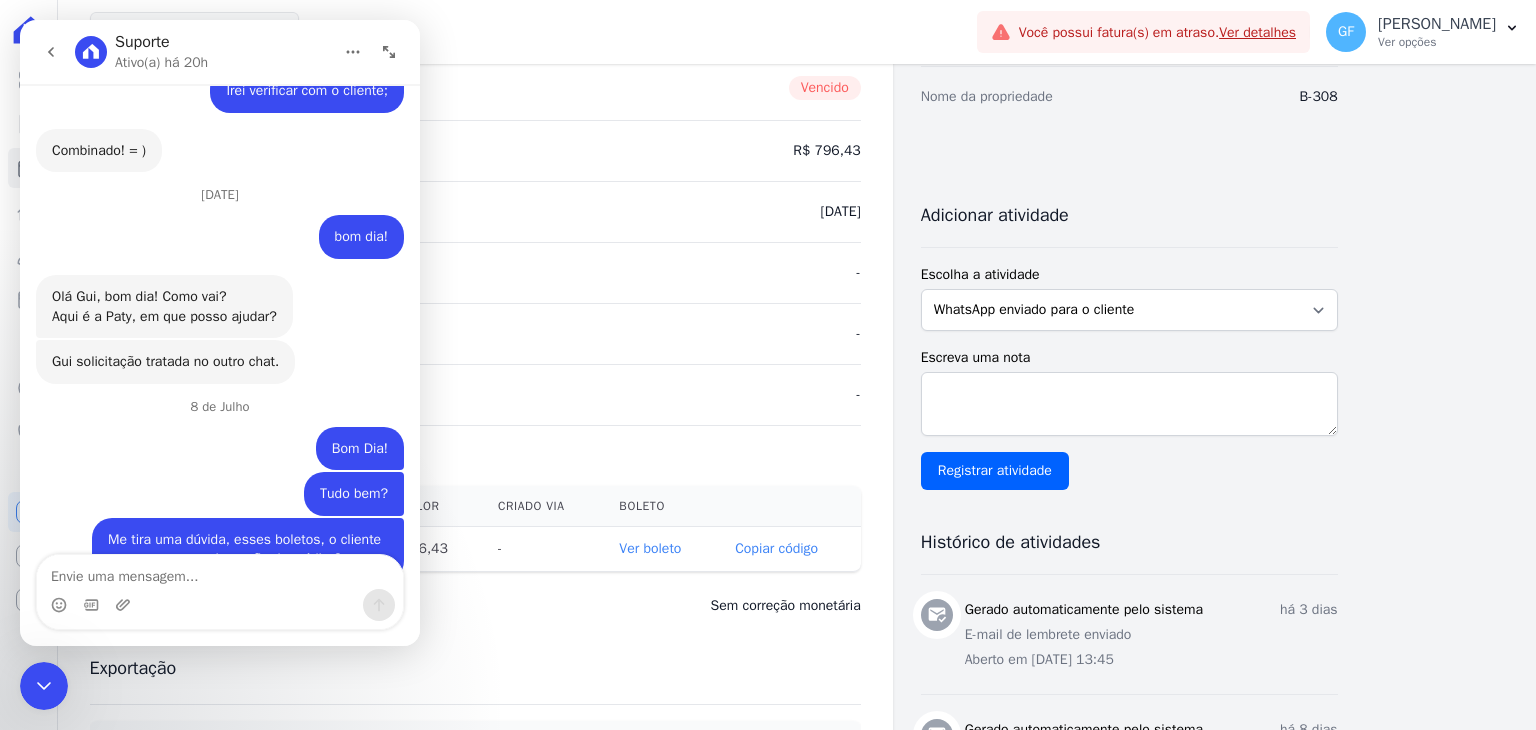 scroll, scrollTop: 13176, scrollLeft: 0, axis: vertical 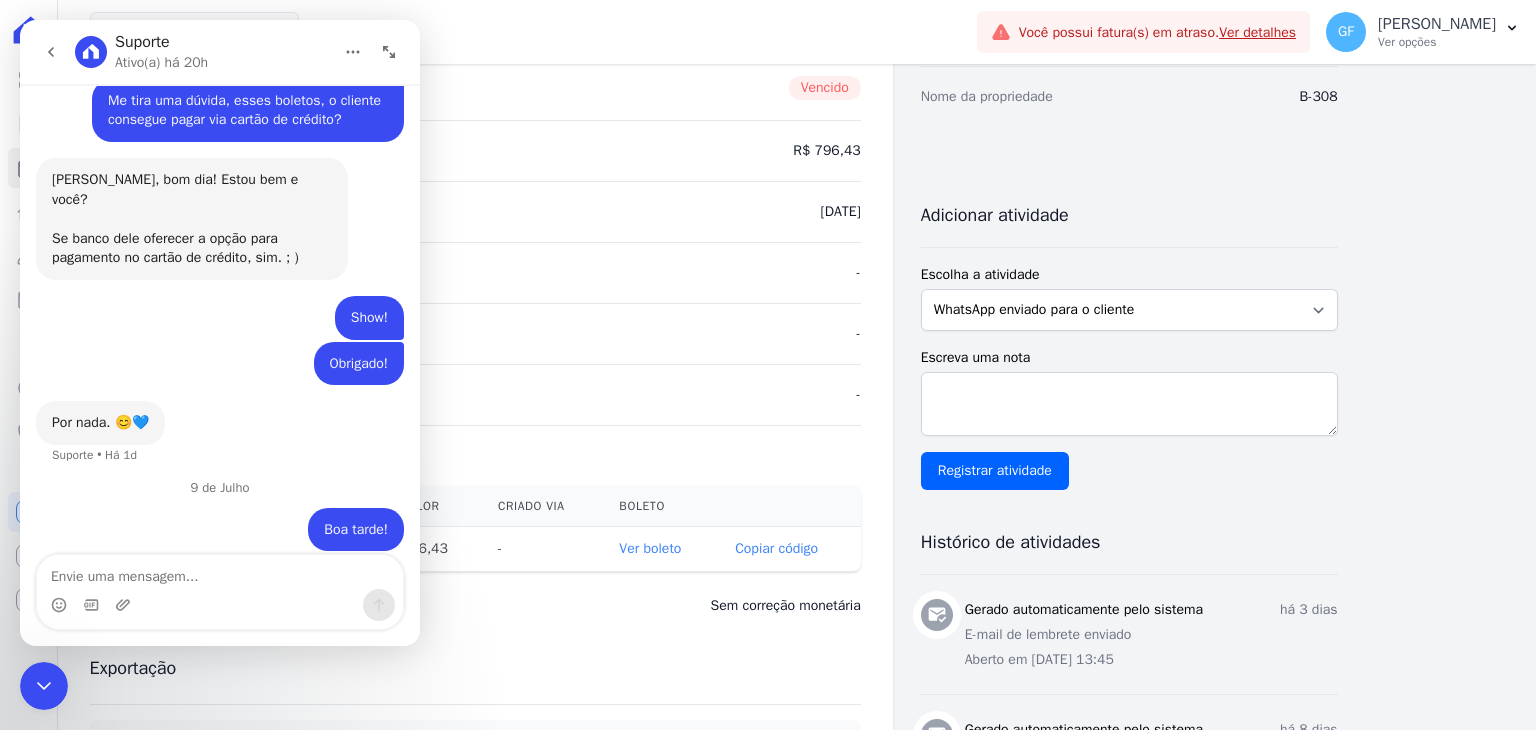 click 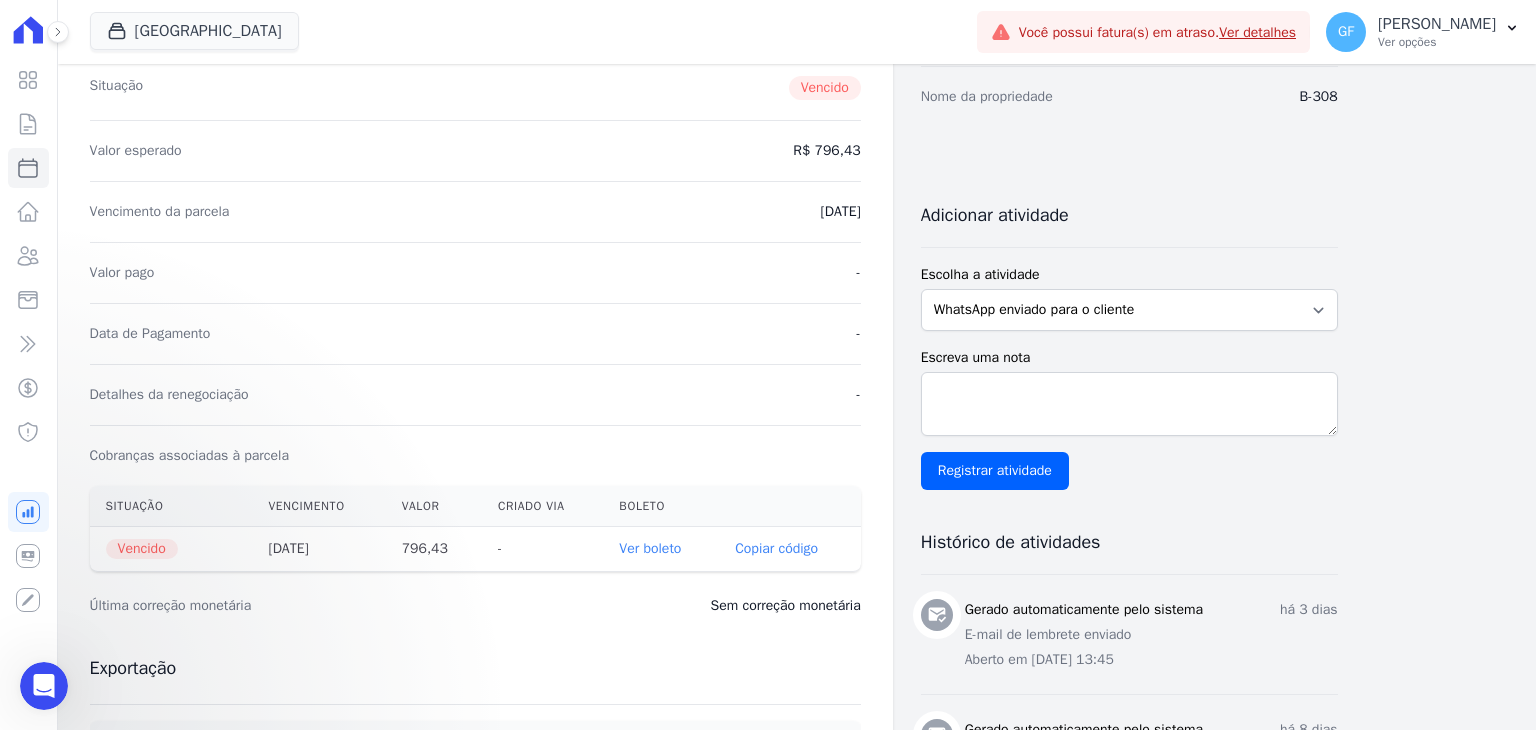 scroll, scrollTop: 0, scrollLeft: 0, axis: both 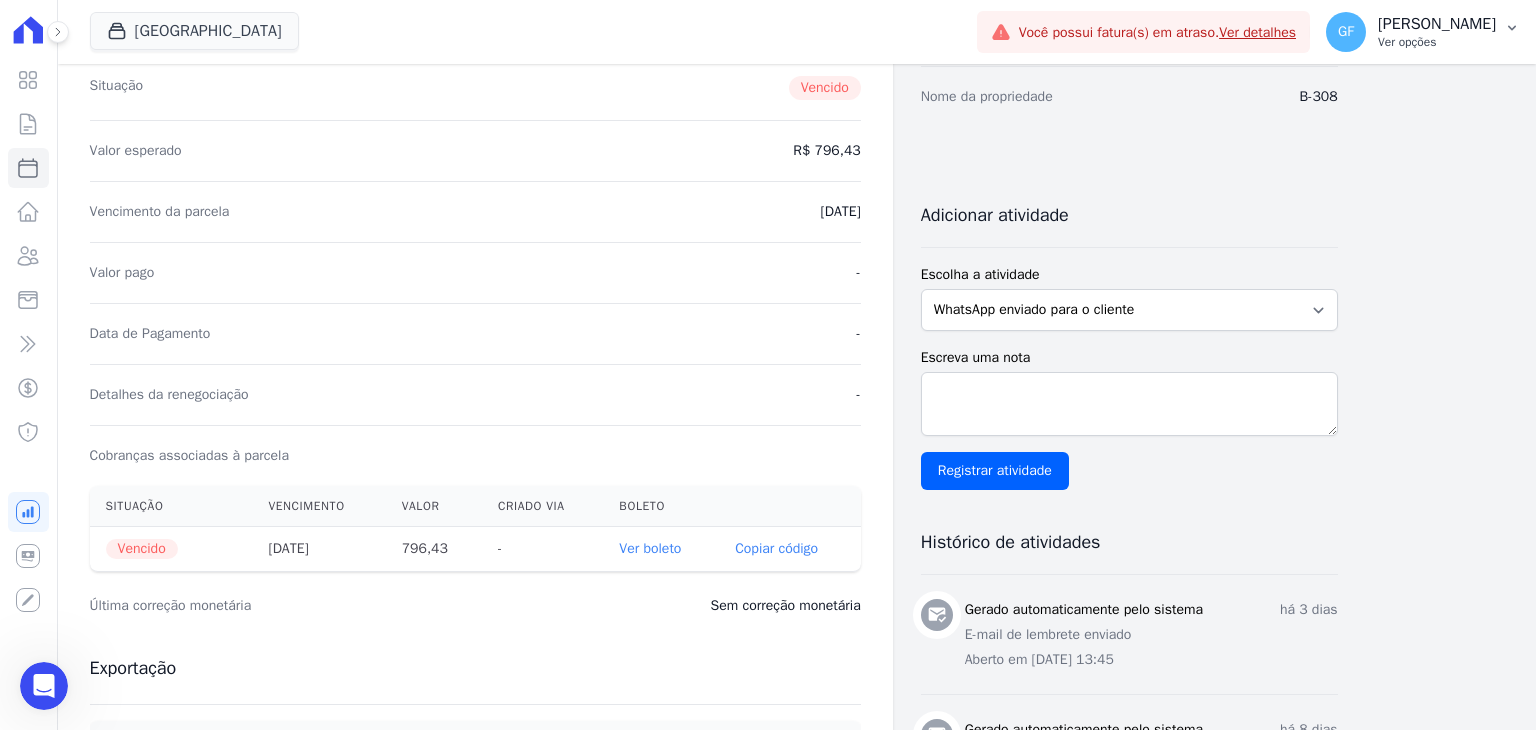click on "[PERSON_NAME]" at bounding box center [1437, 24] 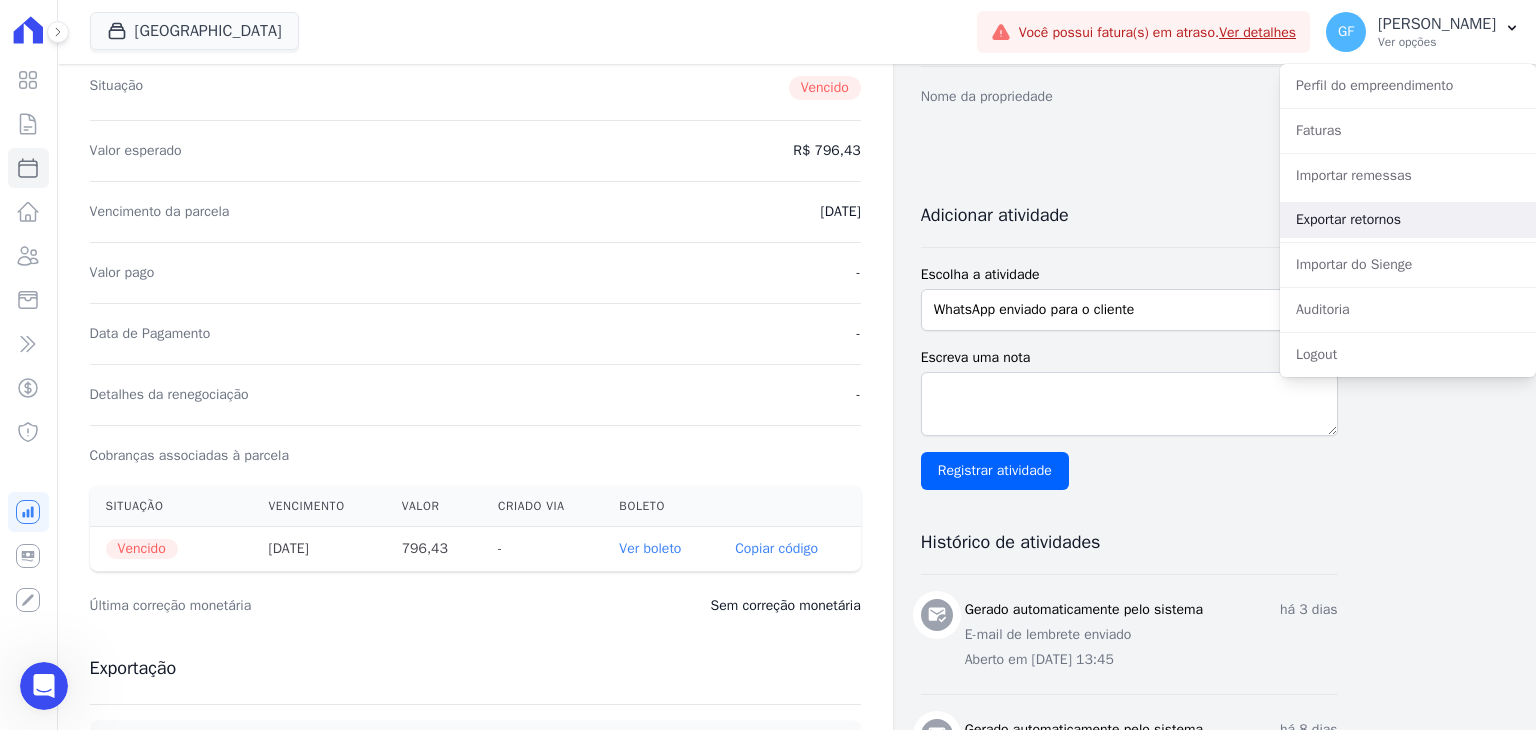 click on "Exportar retornos" at bounding box center [1408, 220] 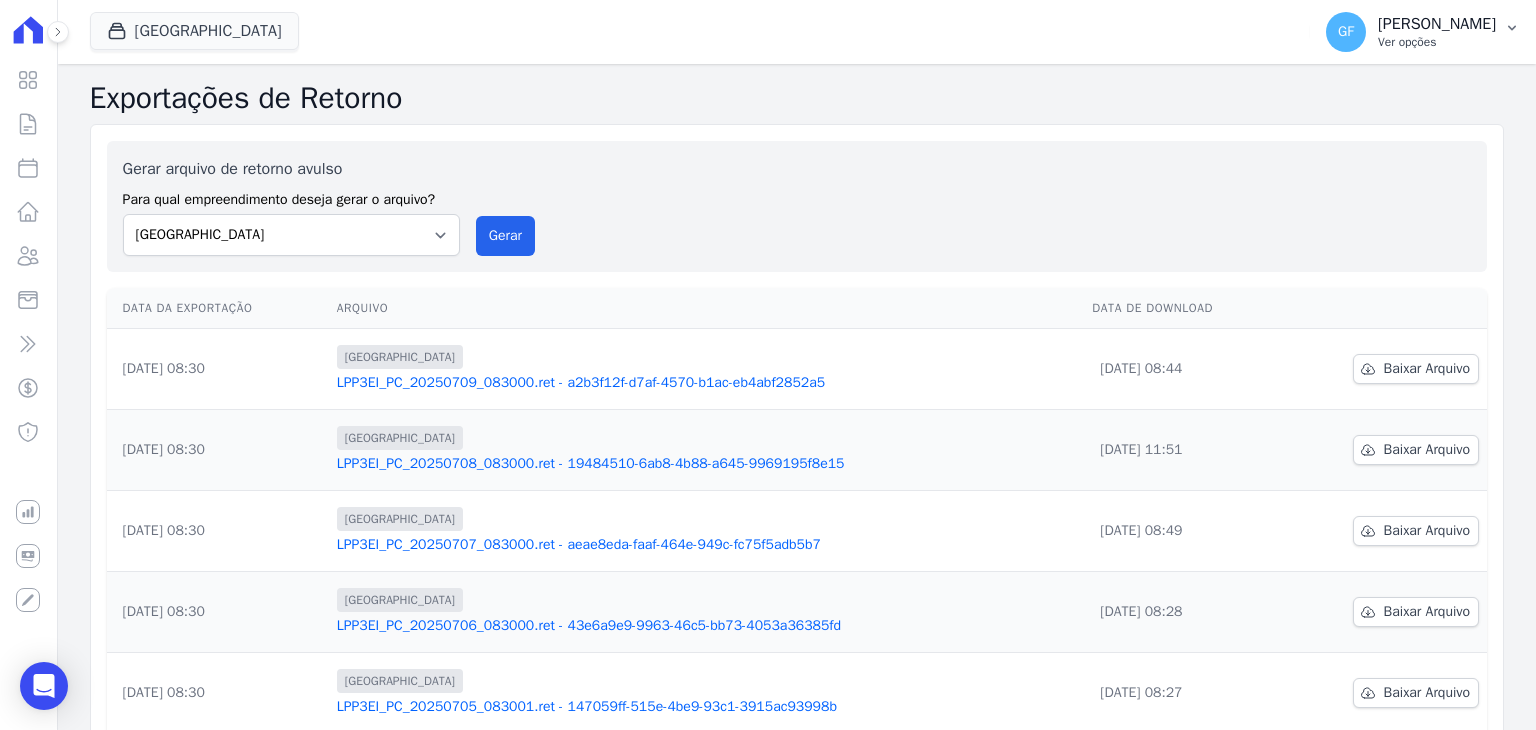 click on "Ver opções" at bounding box center (1437, 42) 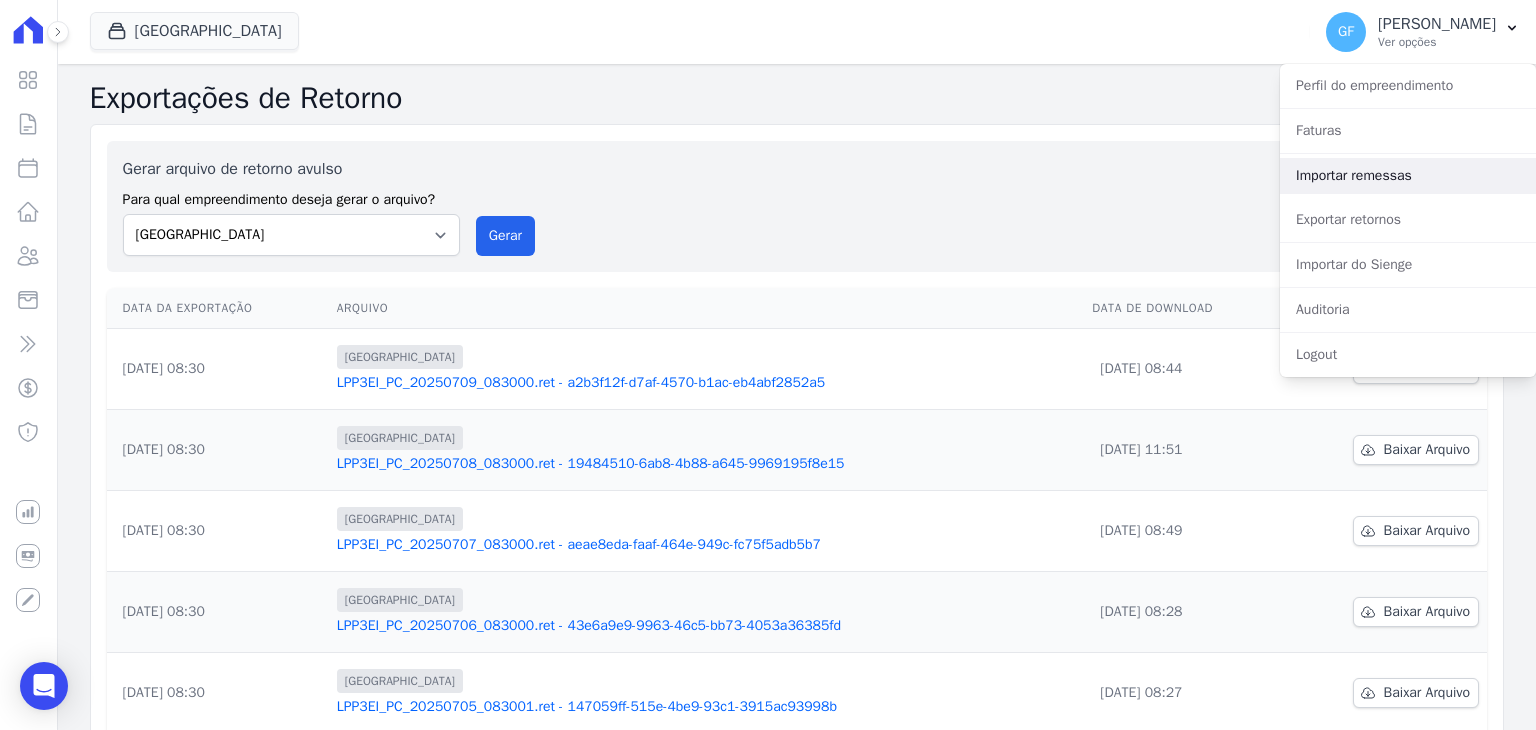 click on "Importar remessas" at bounding box center [1408, 176] 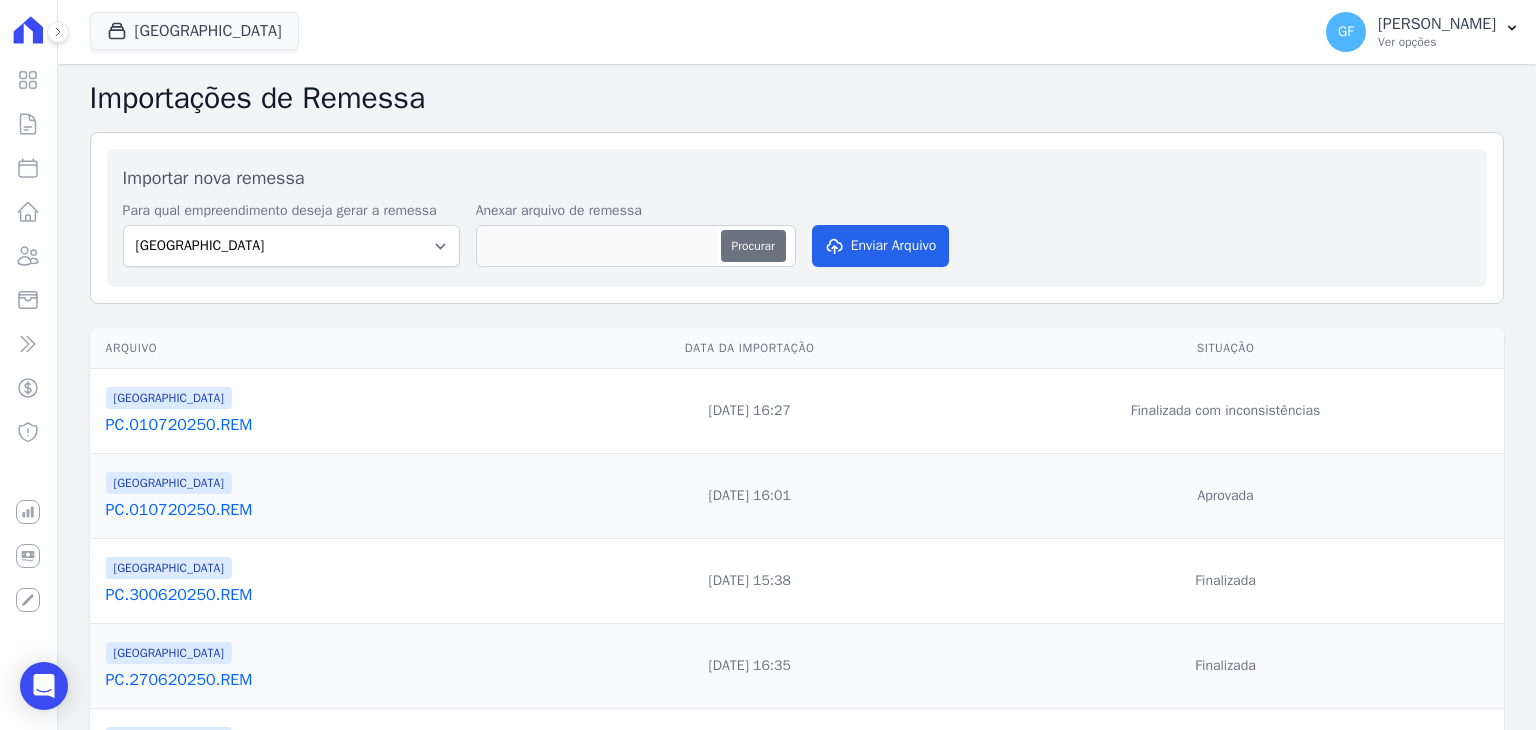 click on "Procurar" at bounding box center [753, 246] 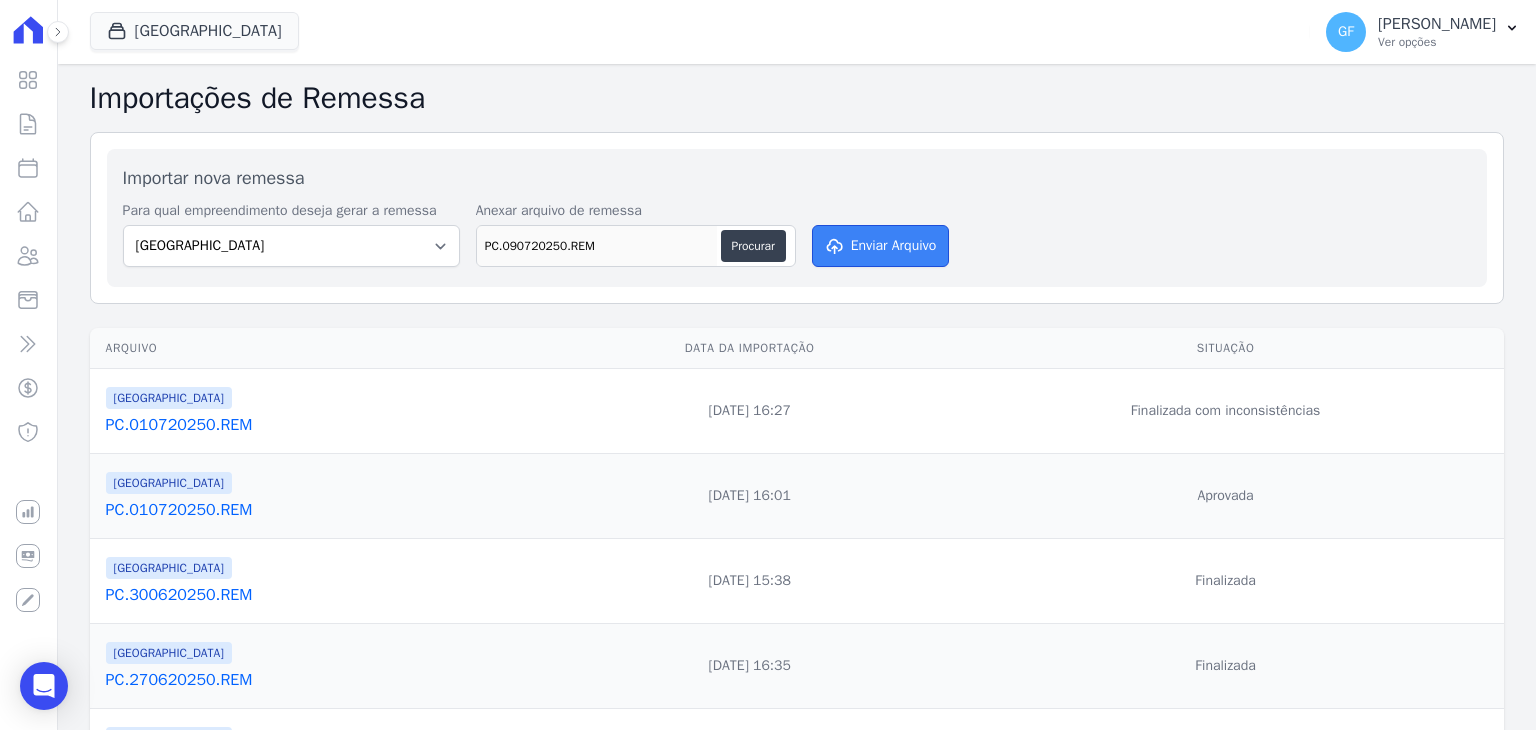 click on "Enviar Arquivo" at bounding box center [881, 246] 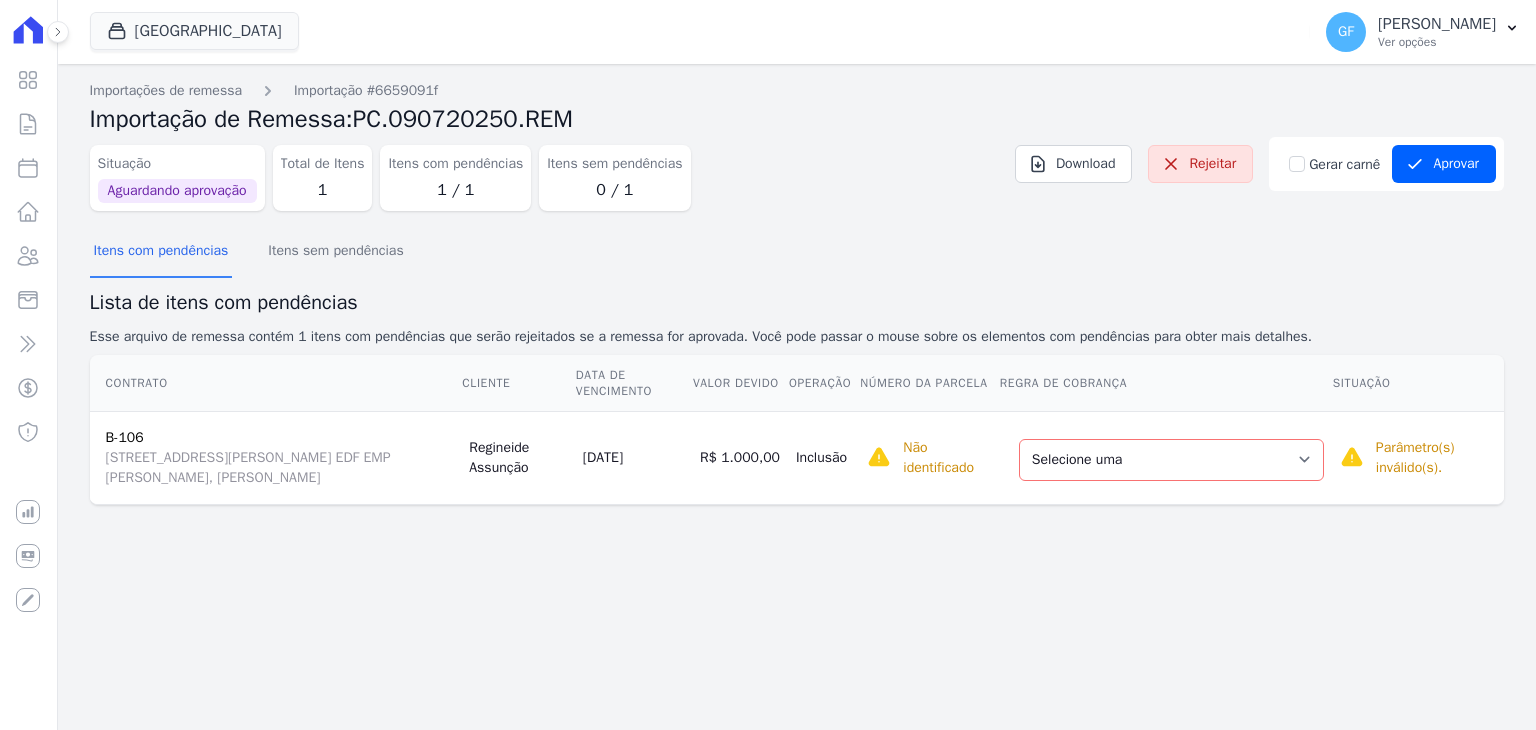 scroll, scrollTop: 0, scrollLeft: 0, axis: both 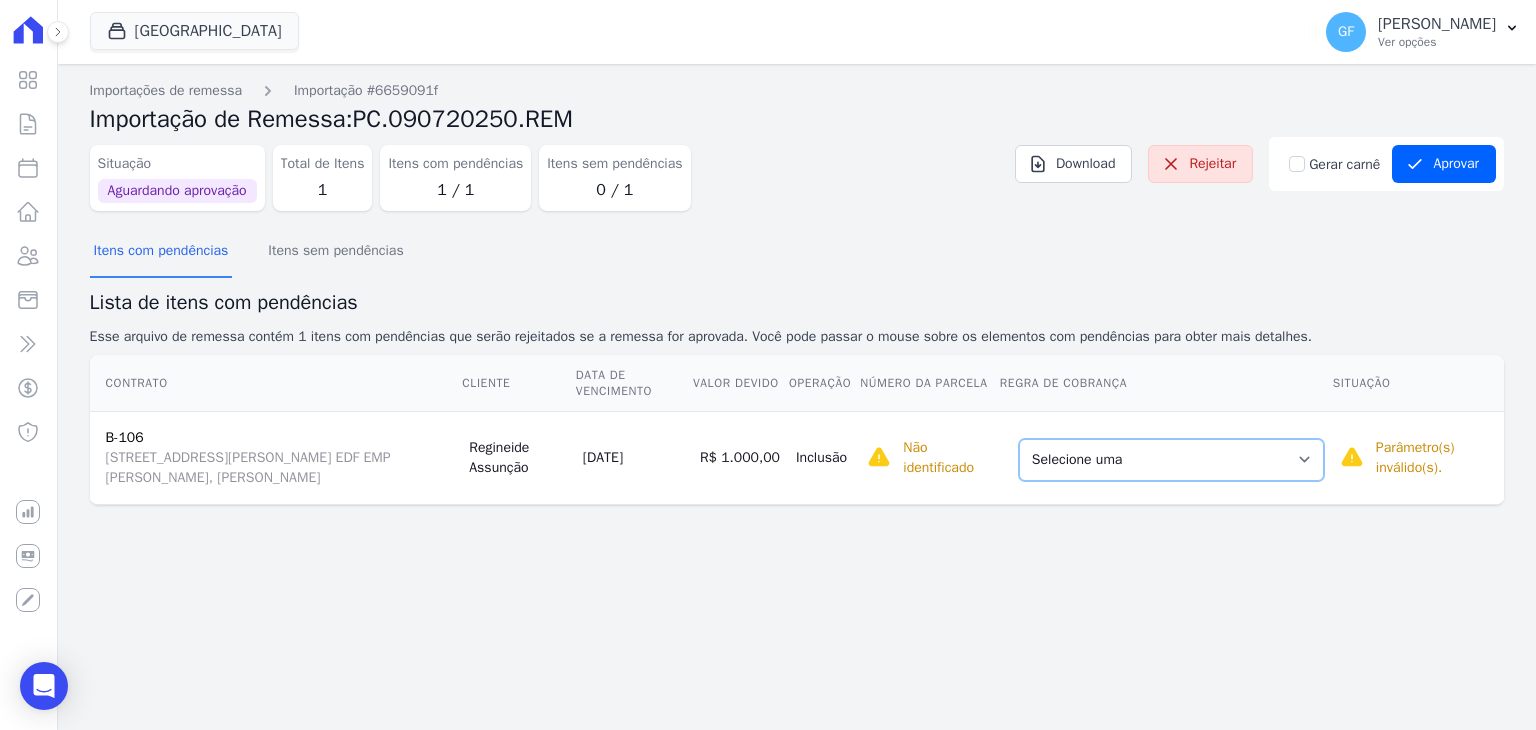 click on "Selecione uma
Nova Parcela Avulsa
Parcela Avulsa Existente
Parcela Normal (2 X R$ 174,38)
Parcela Normal (48 X R$ 736,60)
Financiamento CEF (1 X R$ 123.272,17)" at bounding box center [1171, 460] 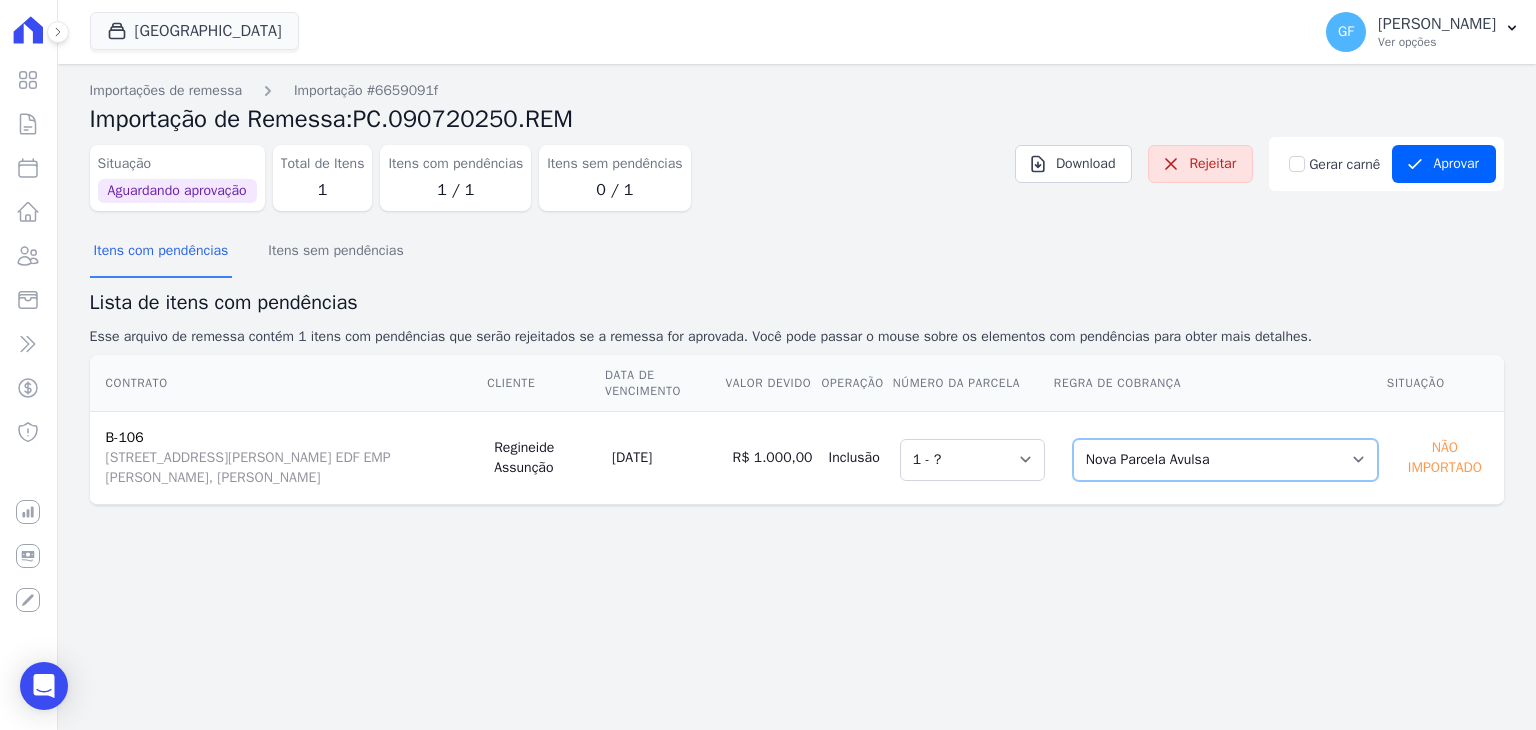 click on "Selecione uma
Nova Parcela Avulsa
Parcela Avulsa Existente
Parcela Normal (2 X R$ 174,38)
Parcela Normal (48 X R$ 736,60)
Financiamento CEF (1 X R$ 123.272,17)" at bounding box center (1225, 460) 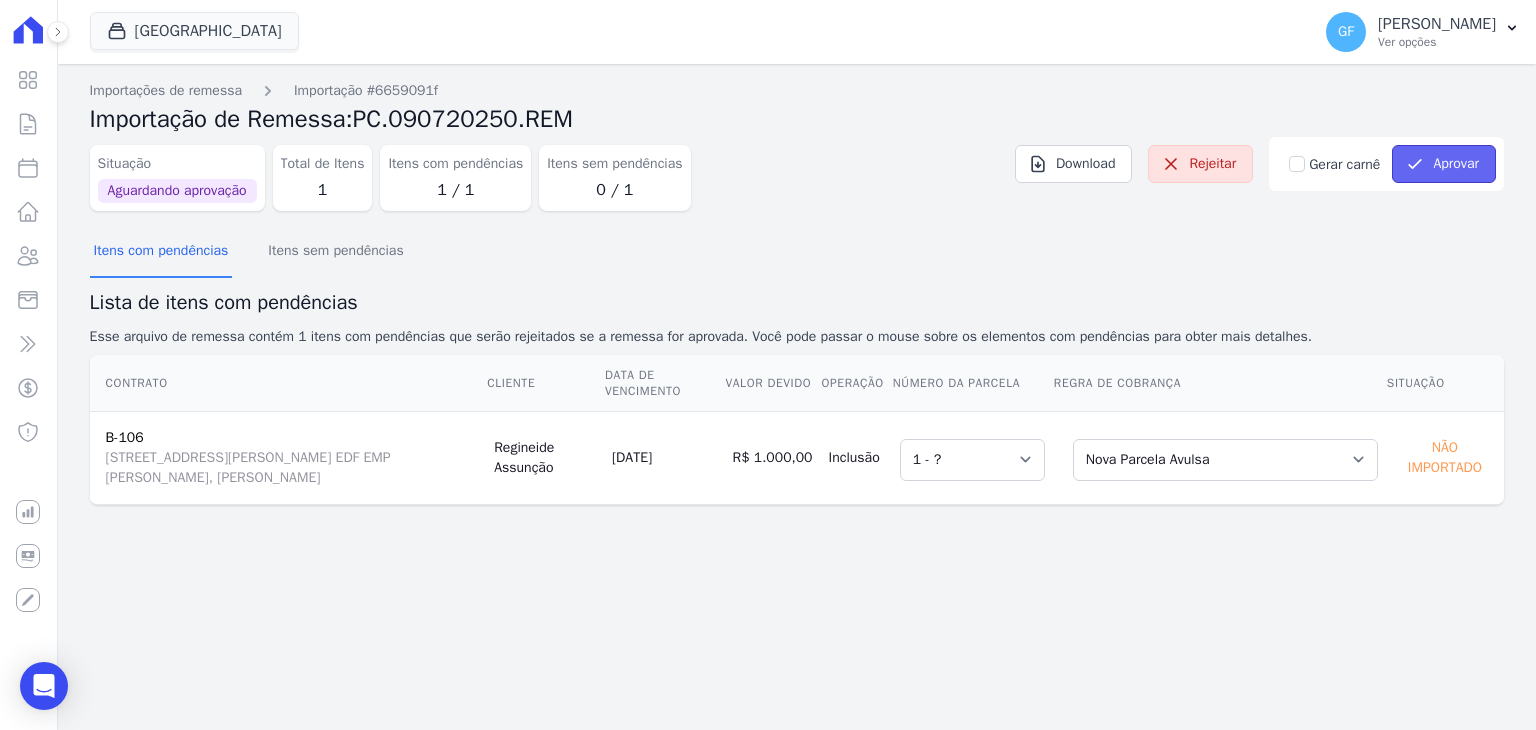 click on "Aprovar" at bounding box center (1444, 164) 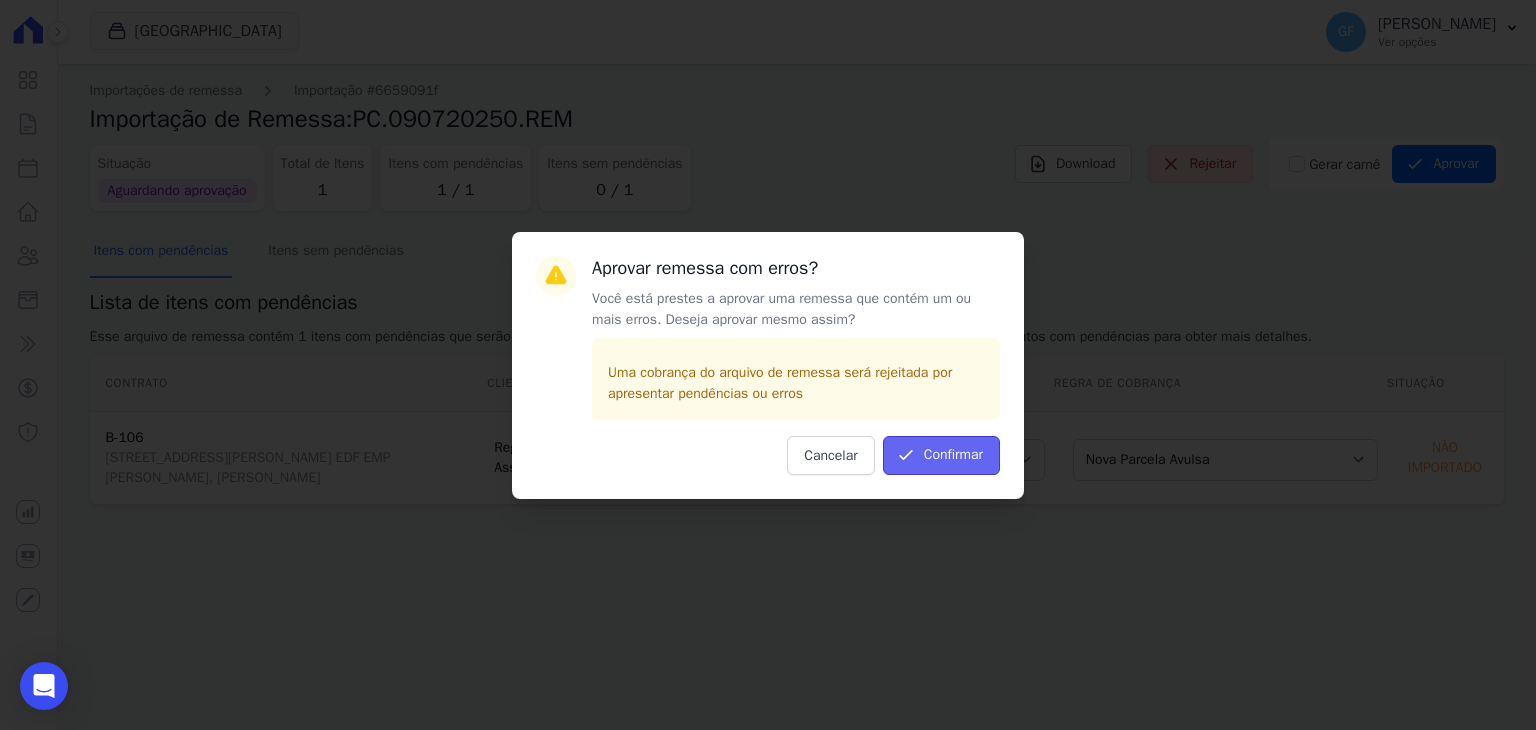 click on "Confirmar" at bounding box center (941, 455) 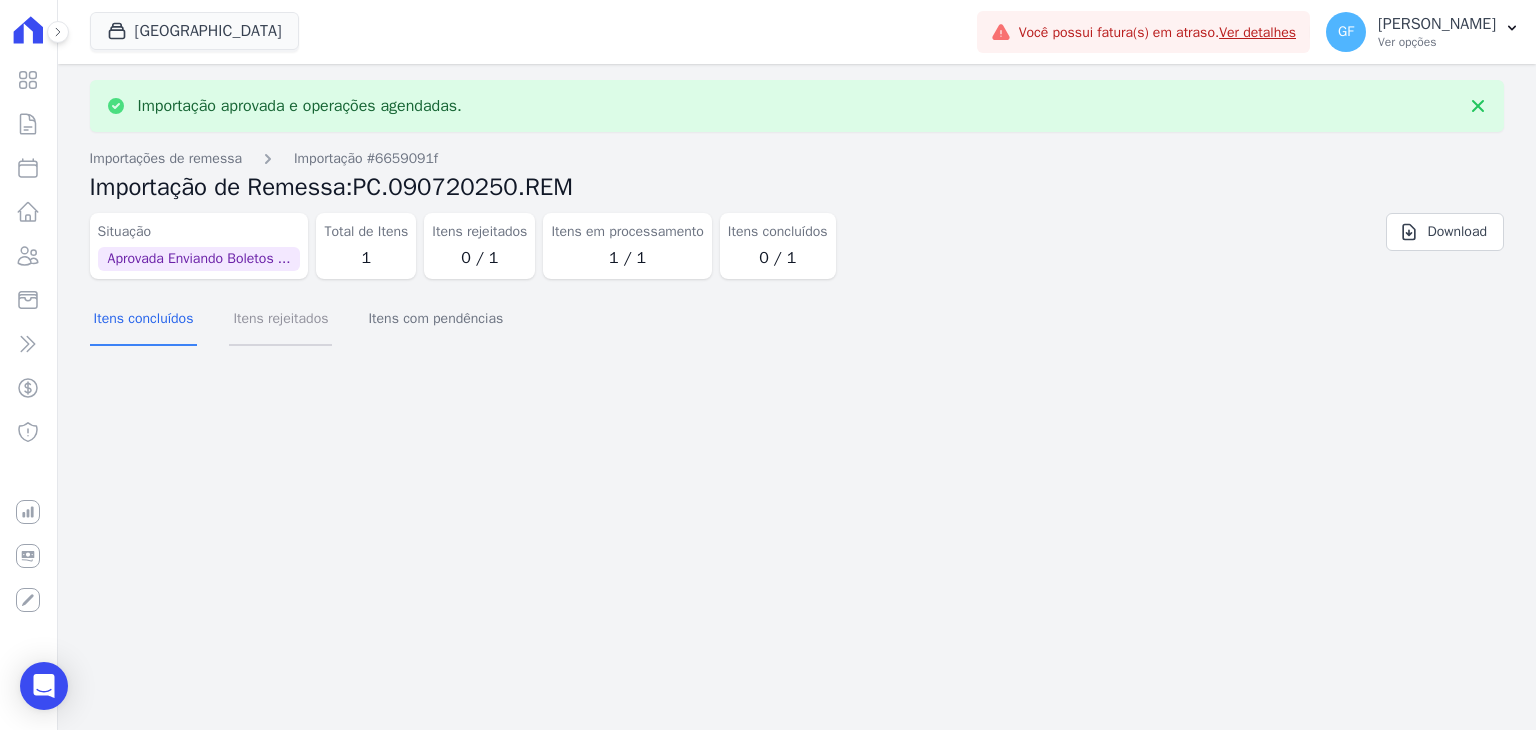 click on "Itens rejeitados" at bounding box center (280, 320) 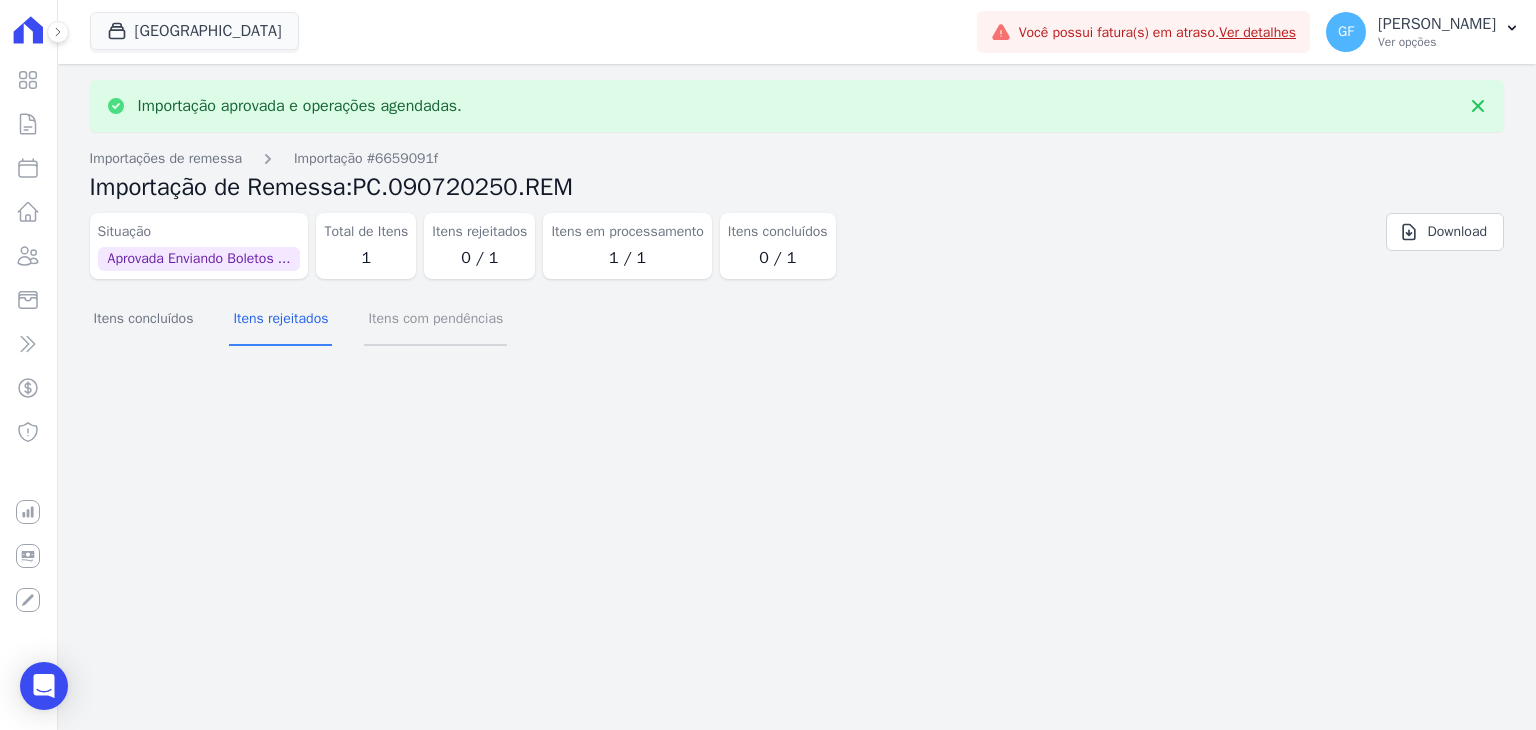 click on "Itens com pendências" at bounding box center (435, 320) 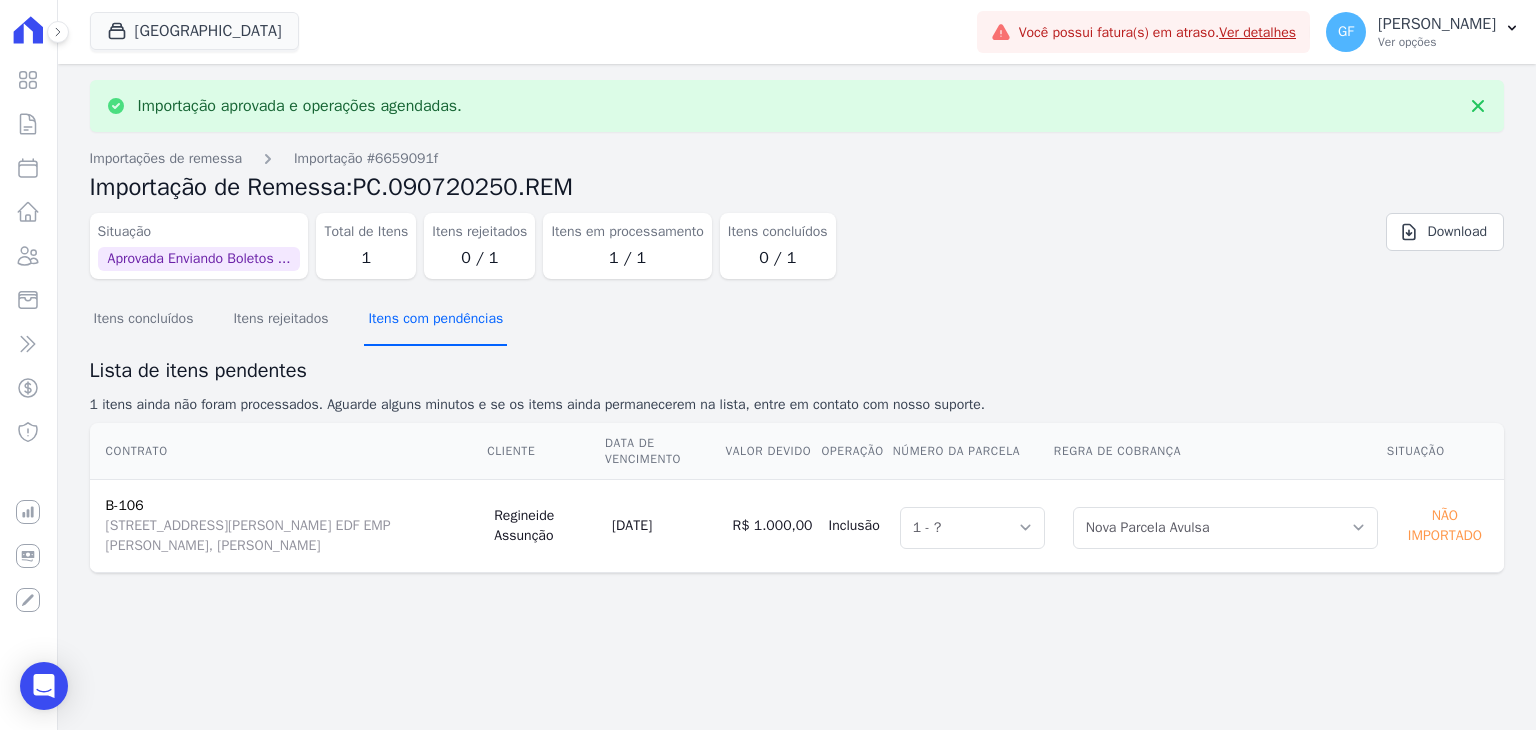 type 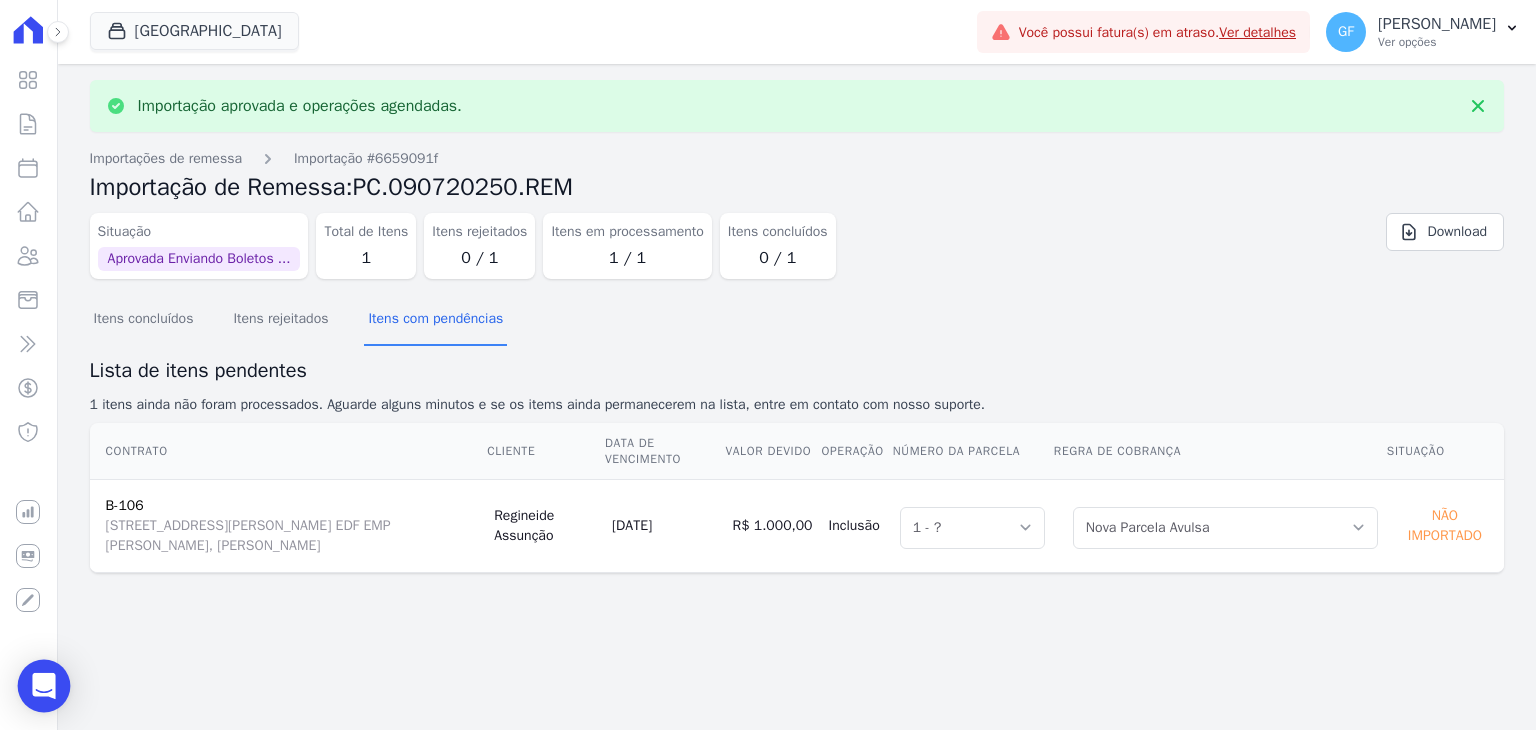 click at bounding box center [44, 686] 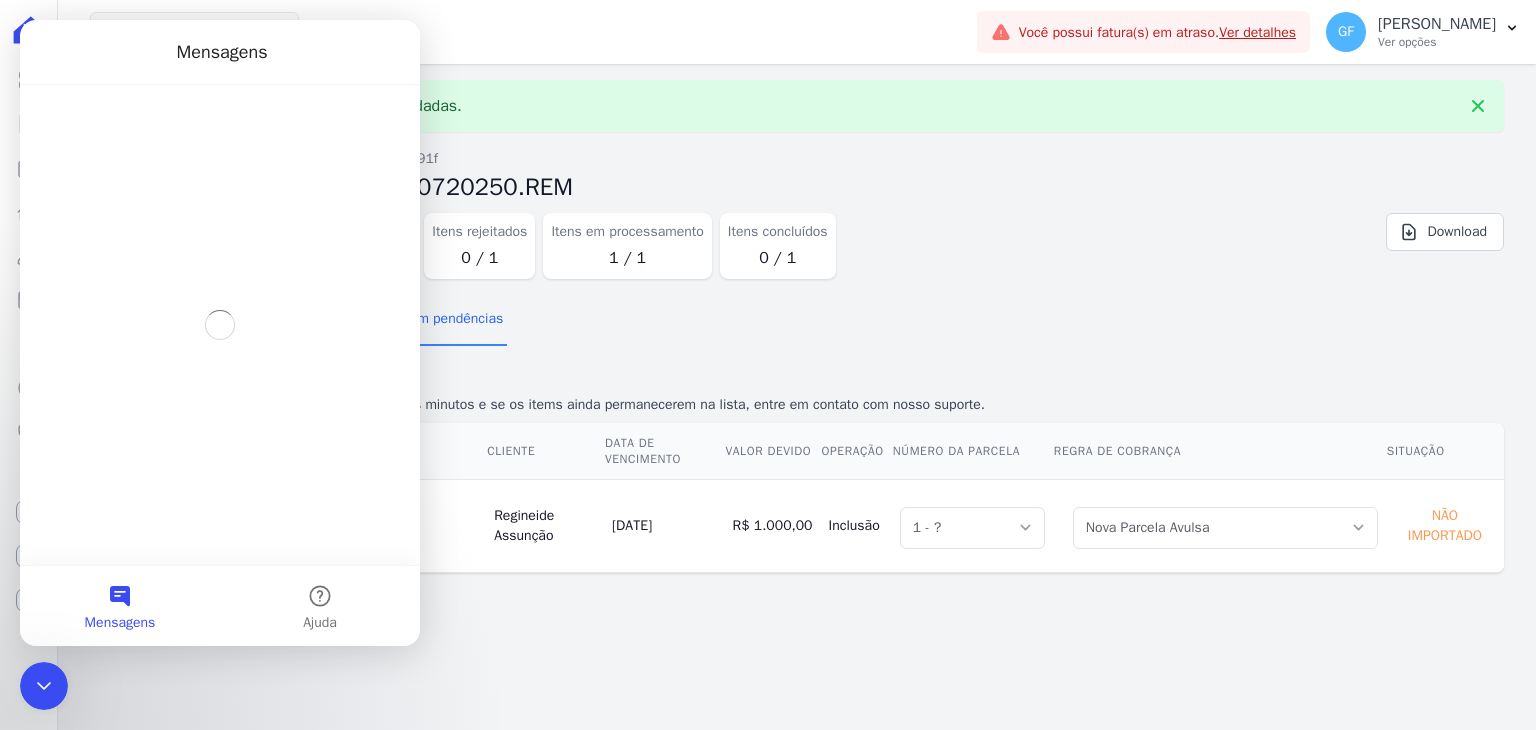 scroll, scrollTop: 0, scrollLeft: 0, axis: both 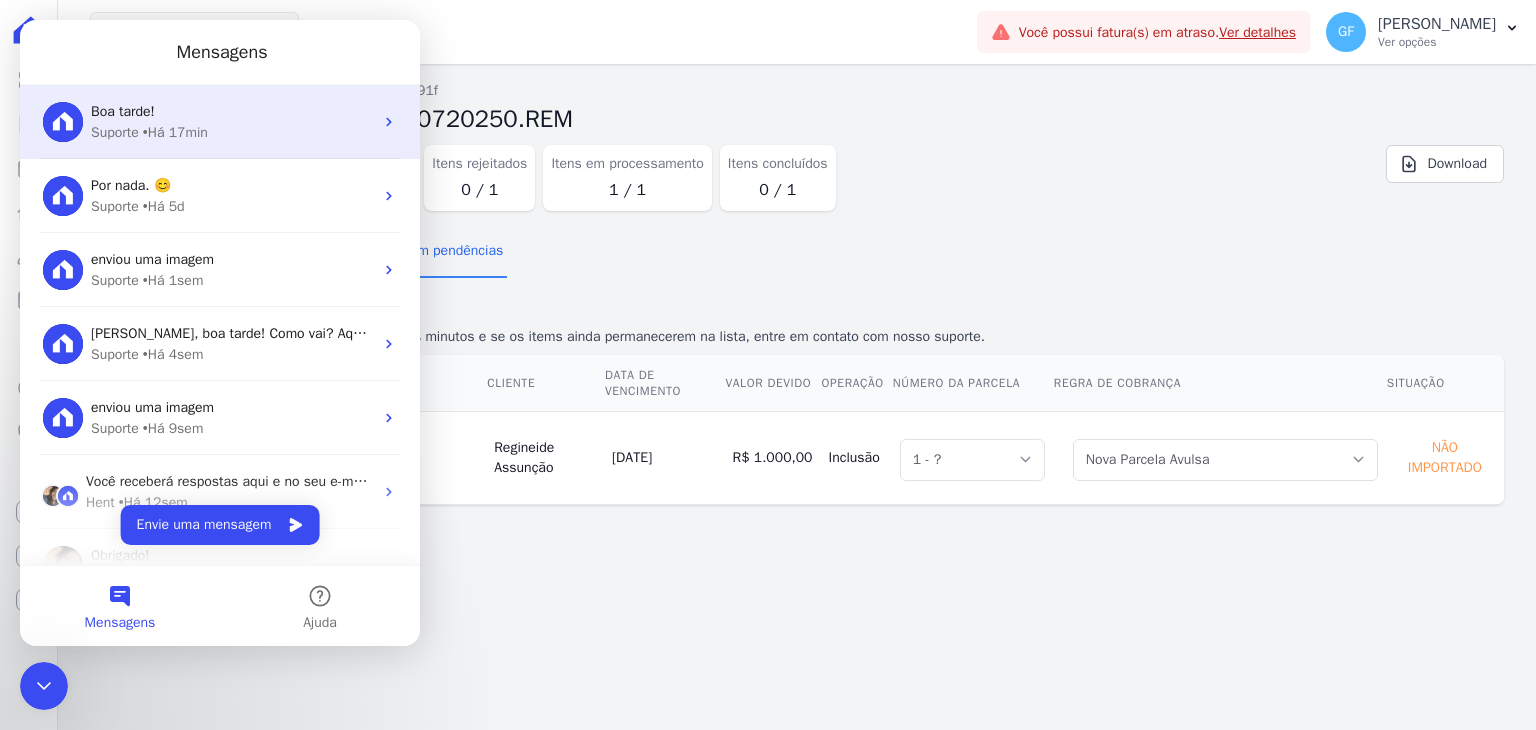 click on "Boa tarde! Suporte •  Há 17min" at bounding box center (220, 122) 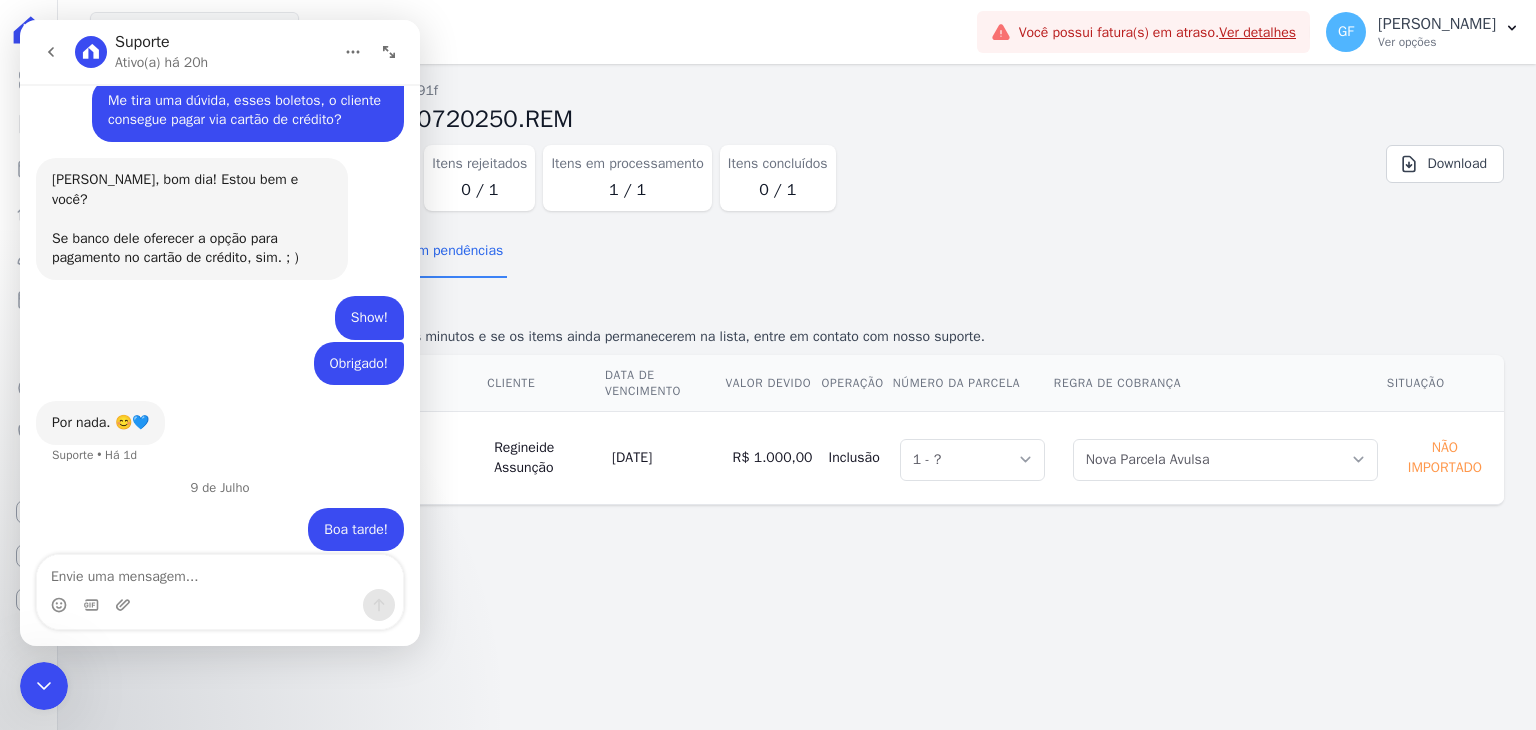 click at bounding box center (220, 572) 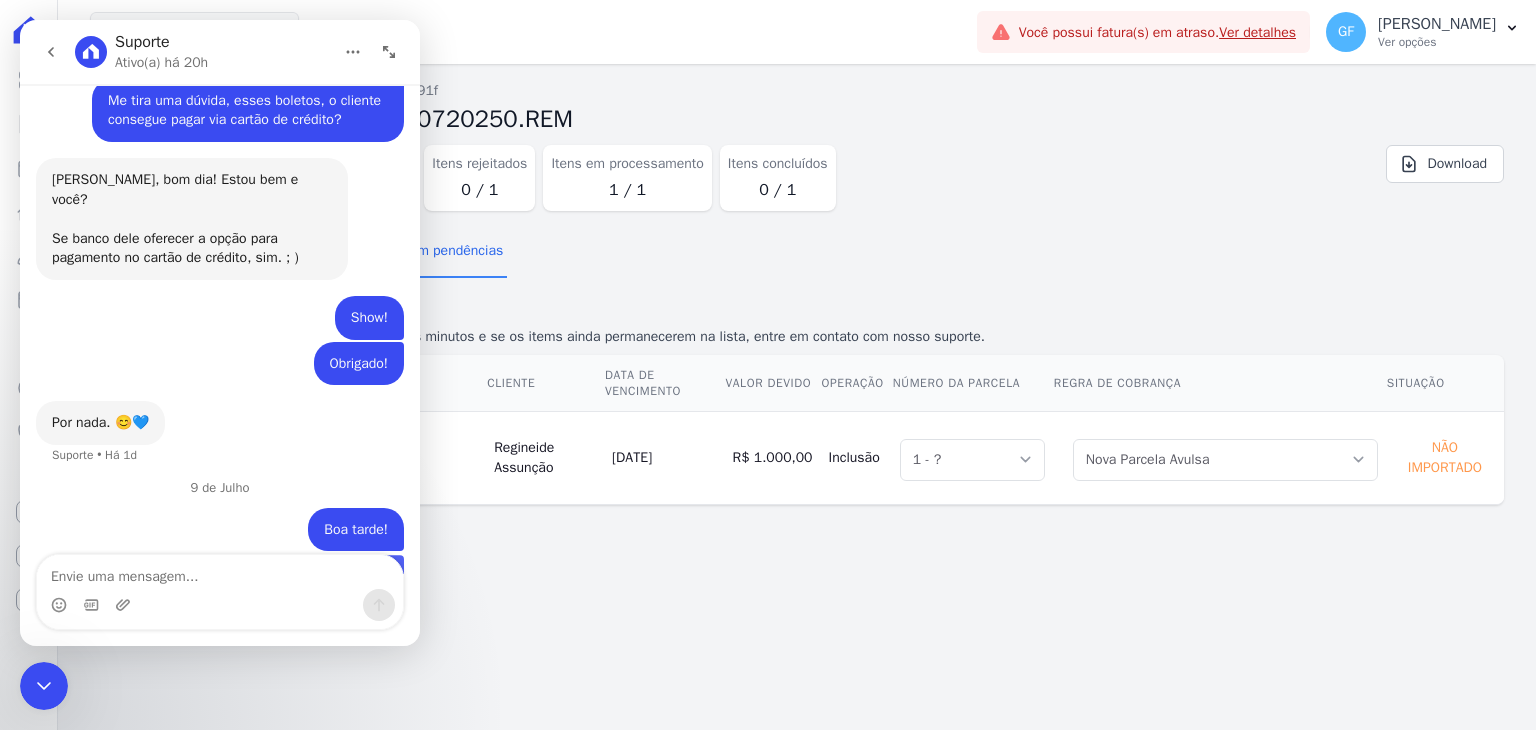 scroll, scrollTop: 13309, scrollLeft: 0, axis: vertical 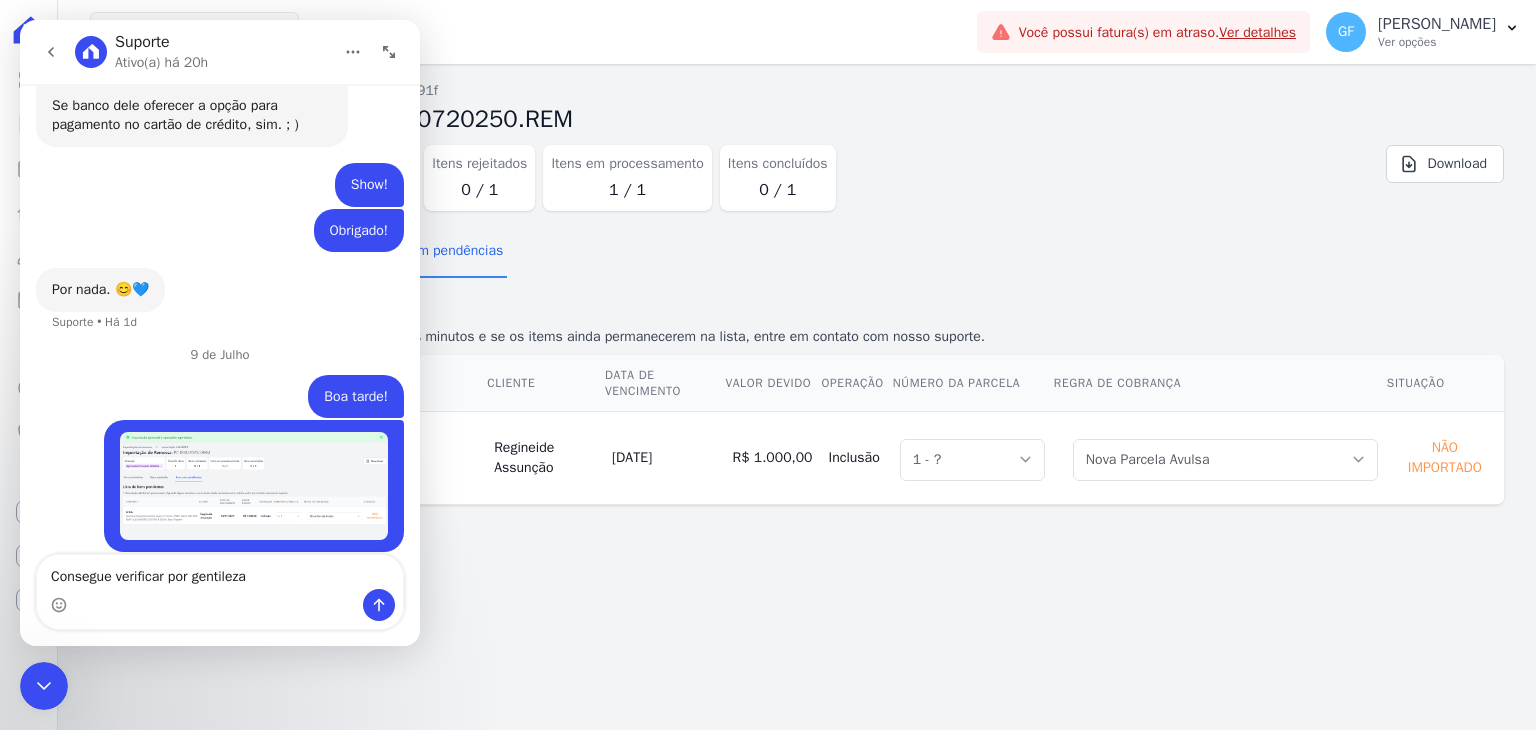 type on "Consegue verificar por gentileza?" 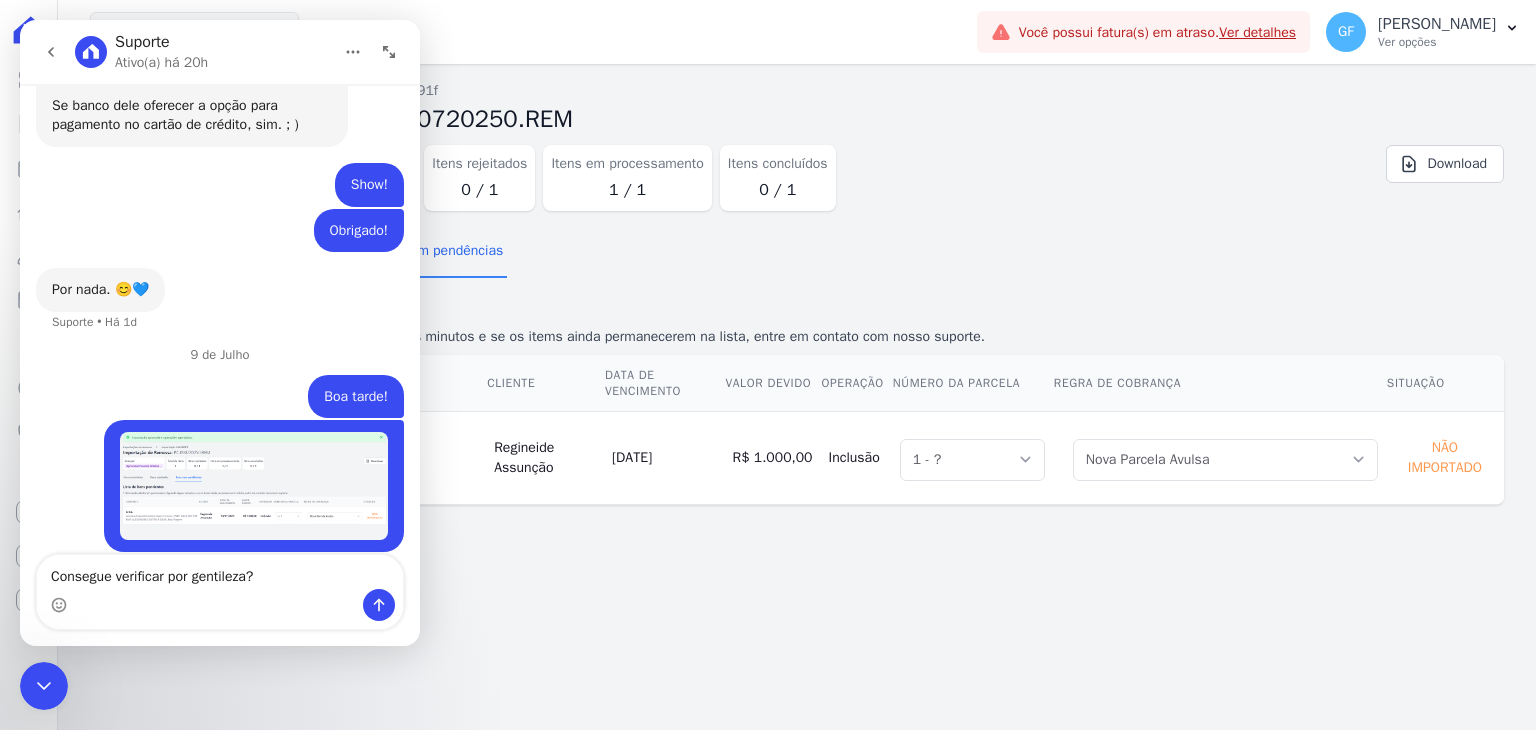 type 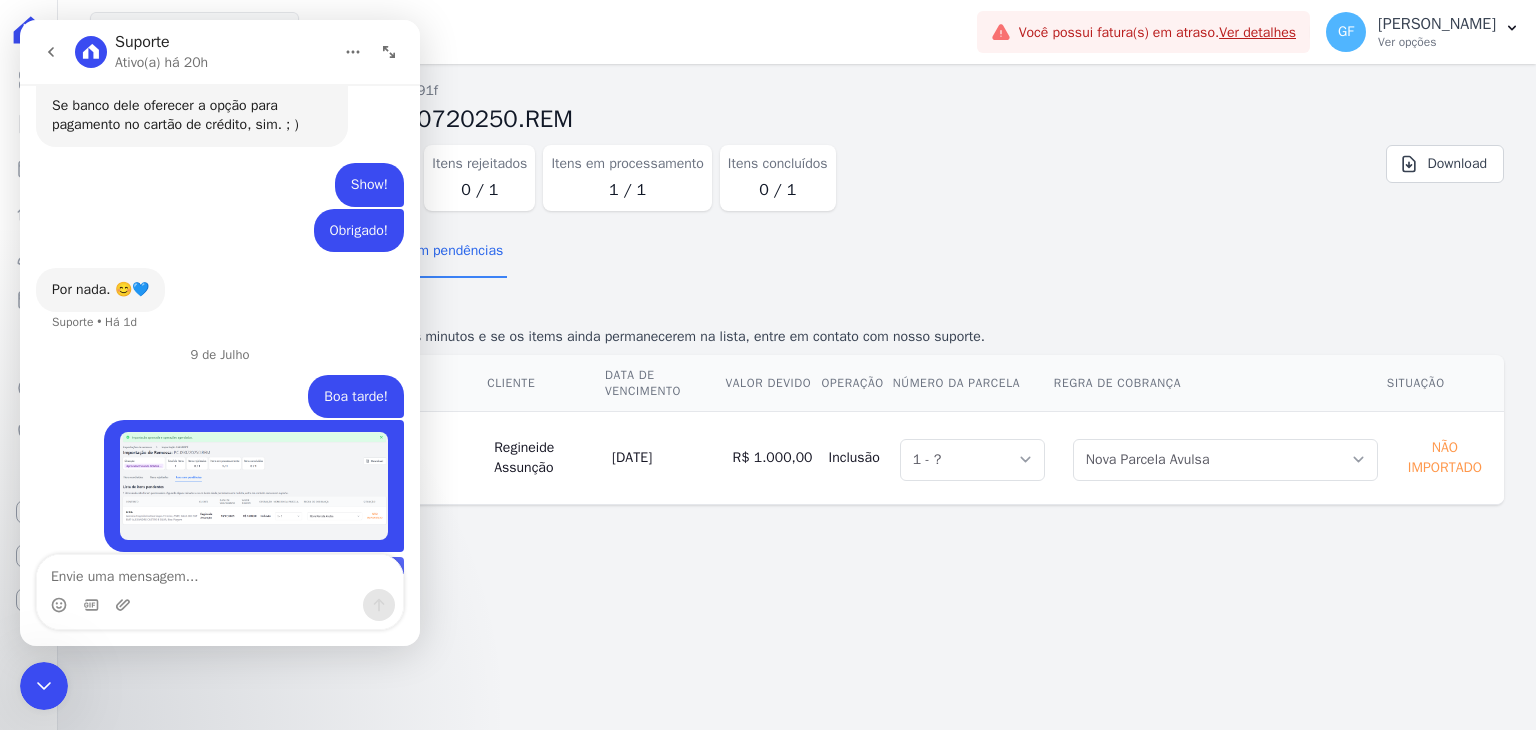 scroll, scrollTop: 13355, scrollLeft: 0, axis: vertical 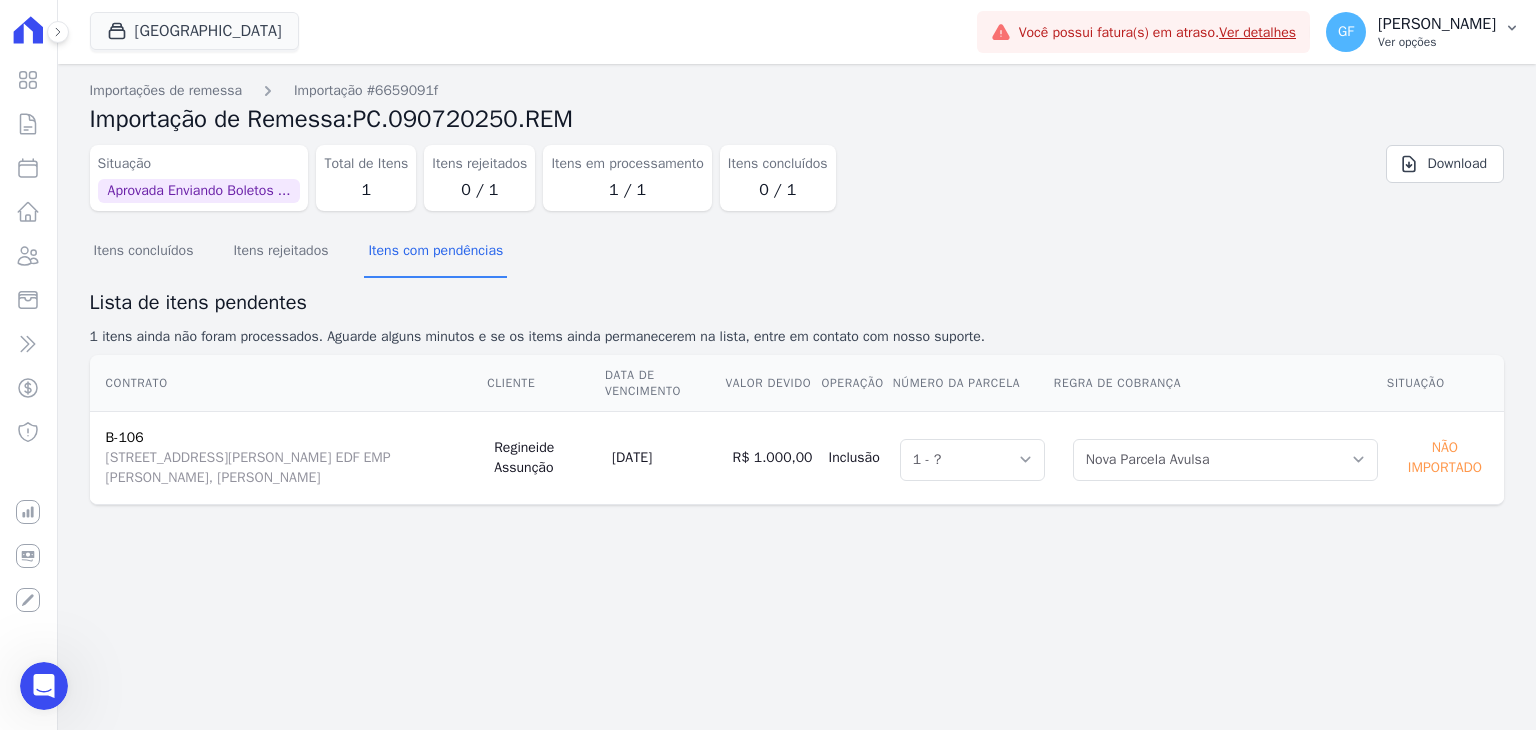 click on "Ver opções" at bounding box center (1437, 42) 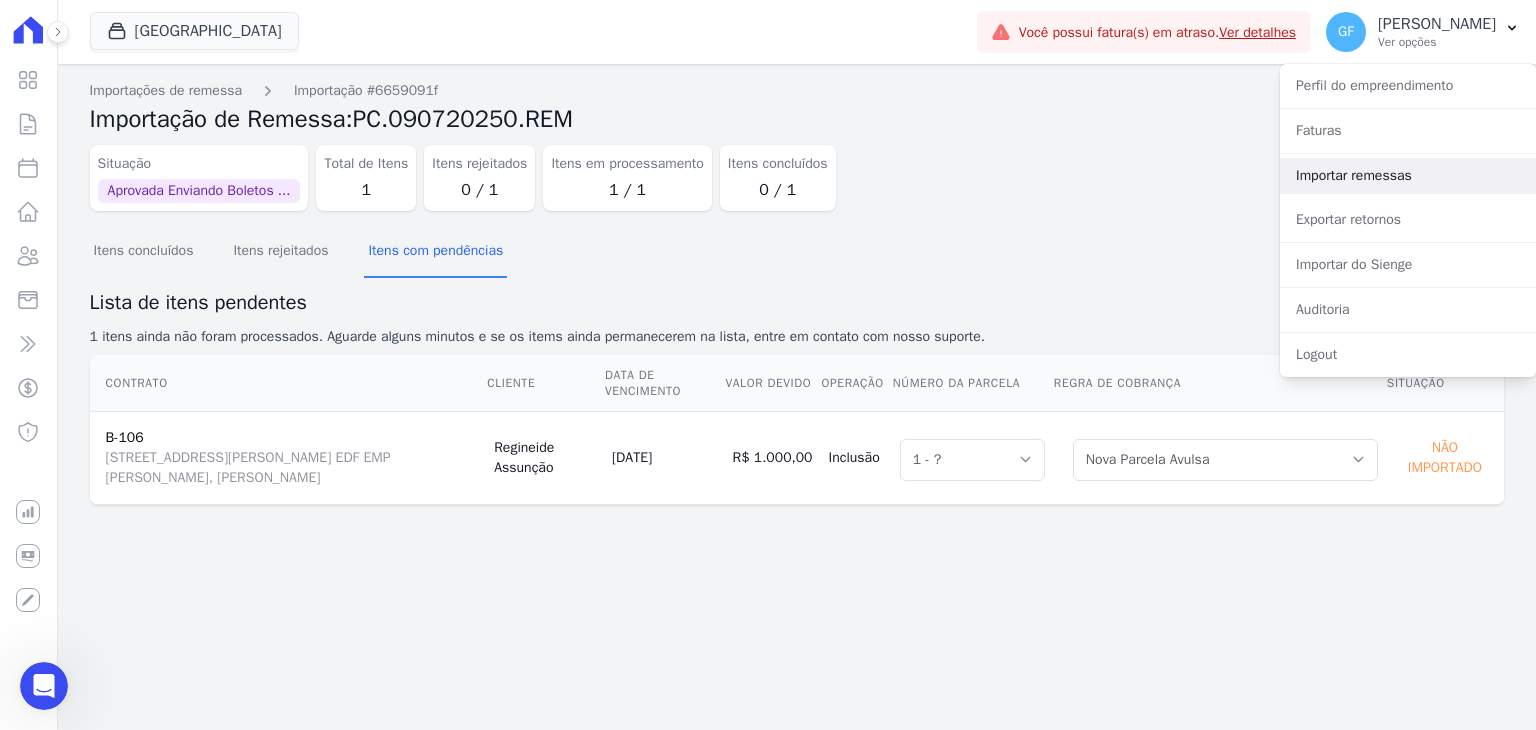 click on "Importar remessas" at bounding box center [1408, 176] 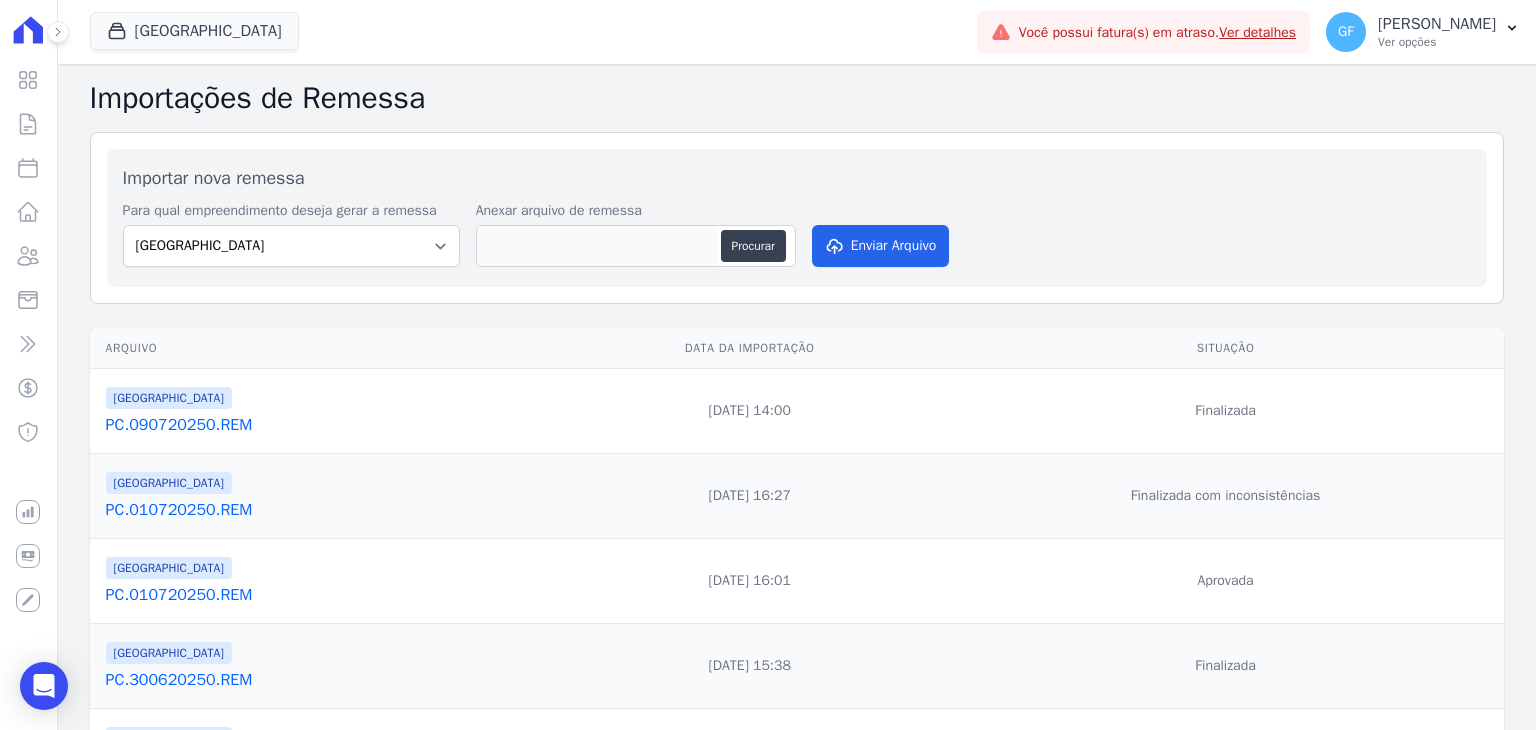 click on "PC.090720250.REM" at bounding box center [325, 425] 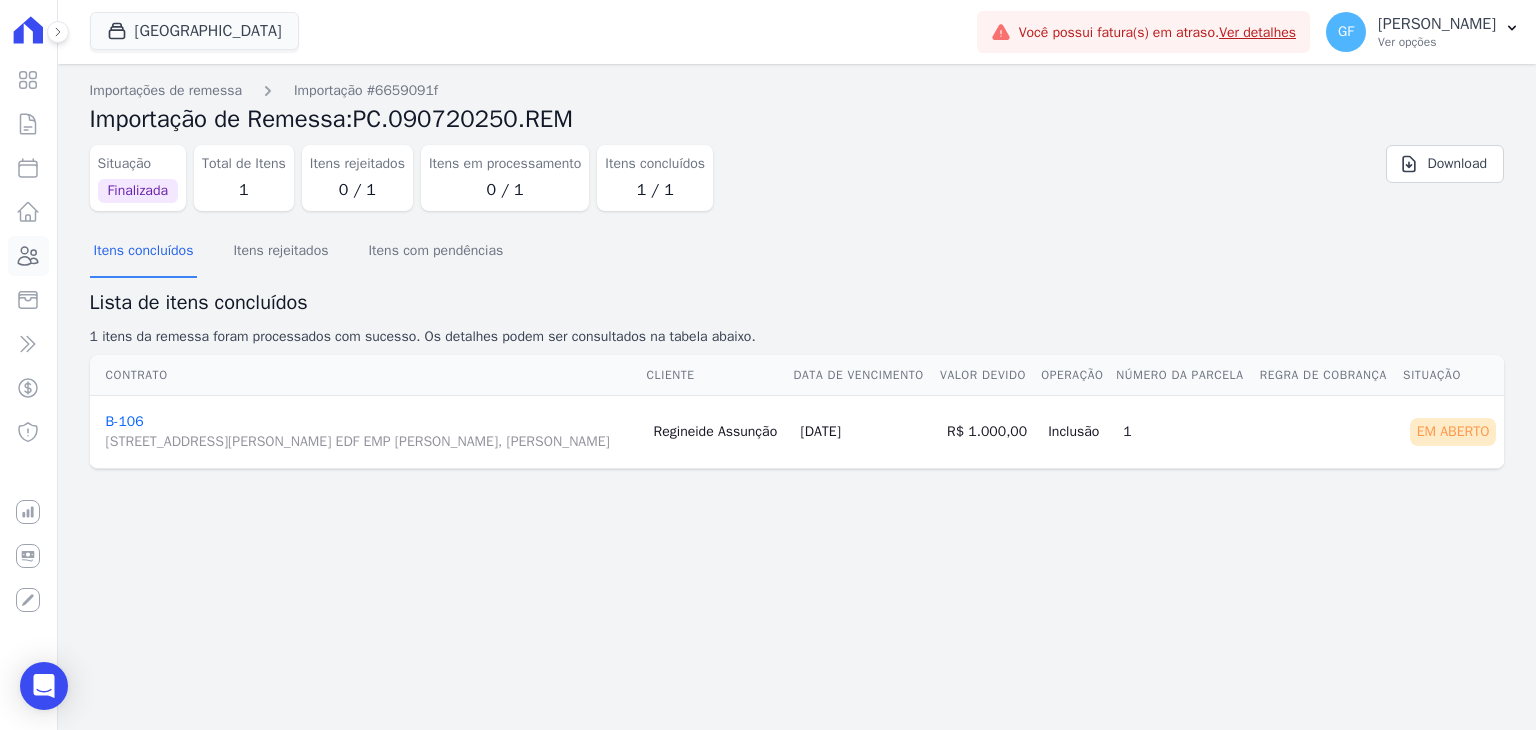 click on "Clientes" at bounding box center [28, 256] 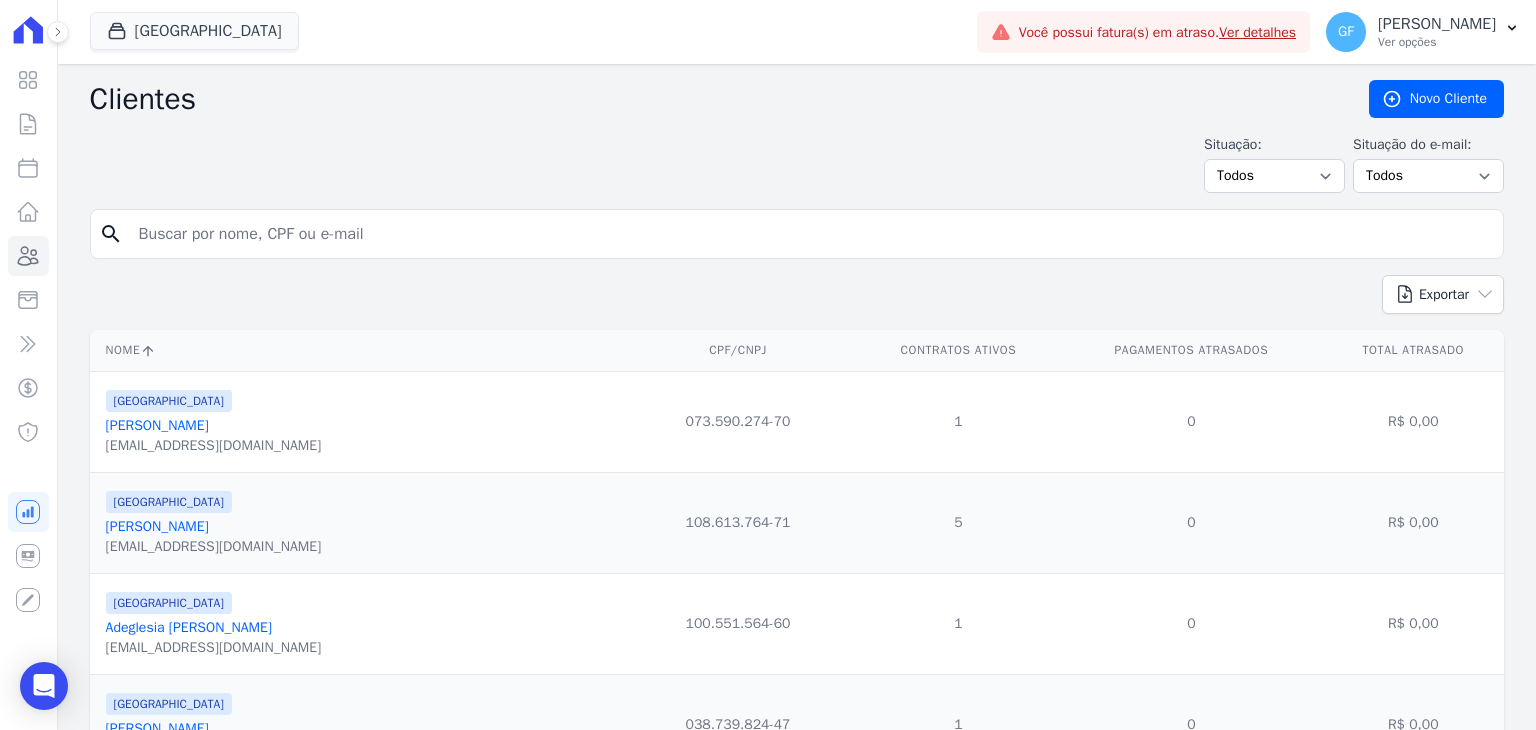 click at bounding box center [811, 234] 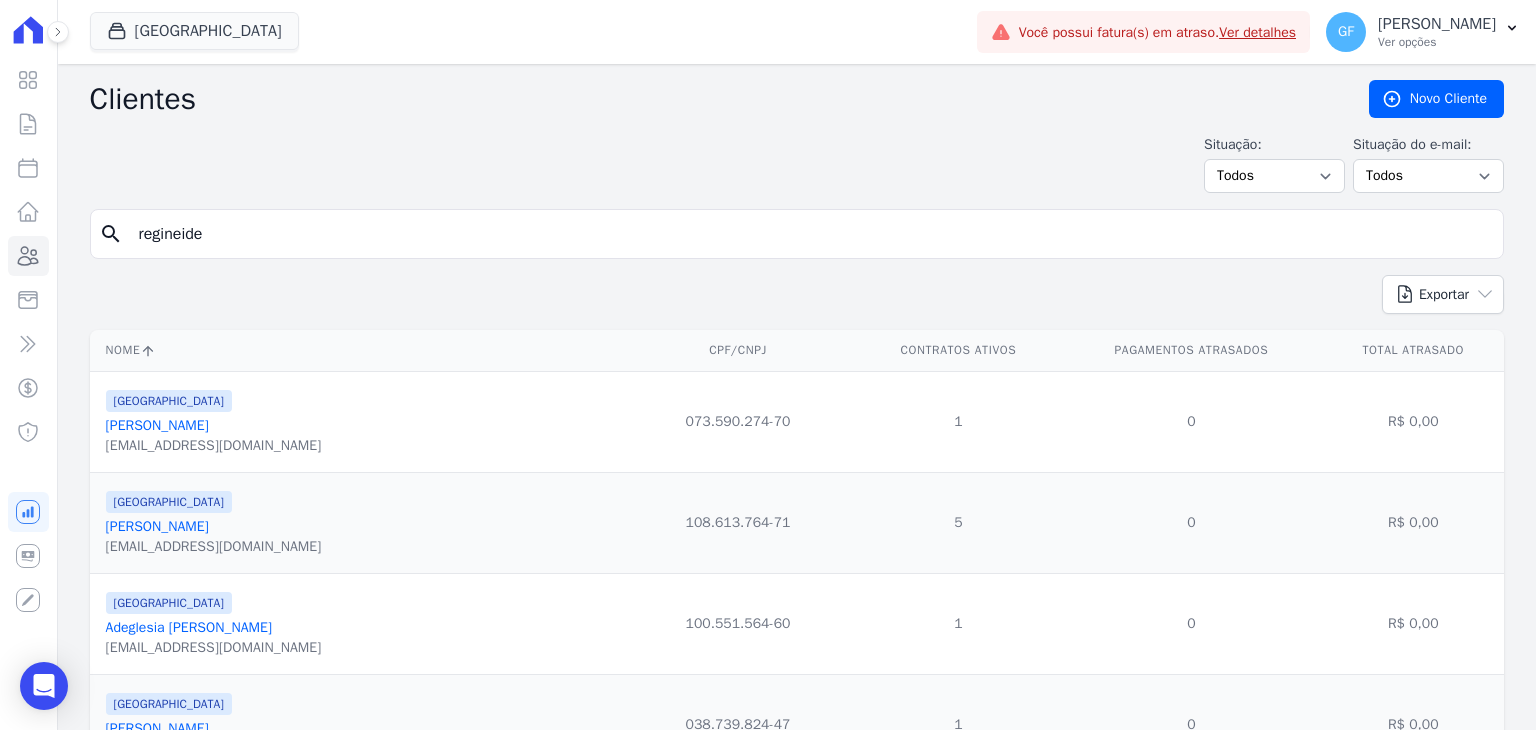 type on "regineide" 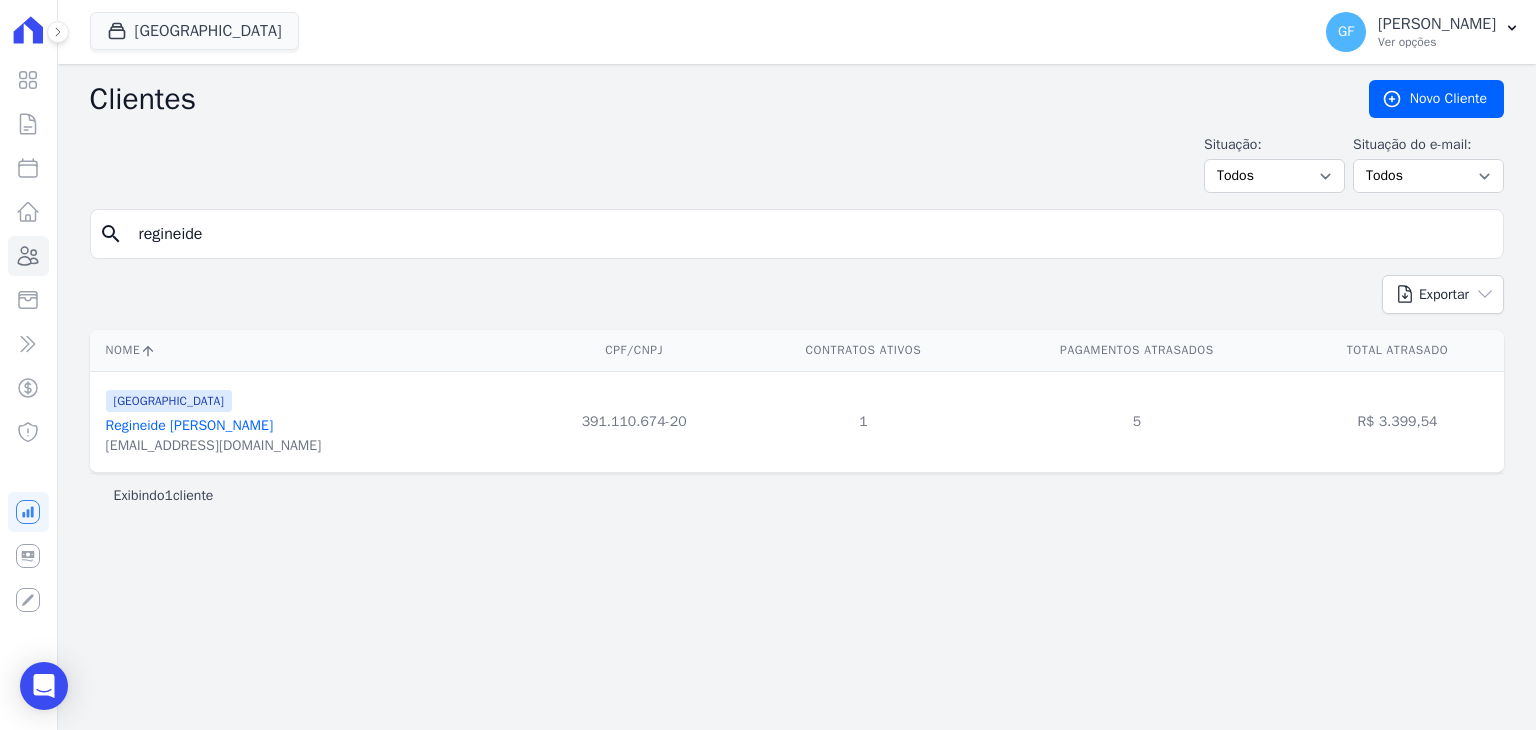 click on "Regineide [PERSON_NAME]" at bounding box center [190, 425] 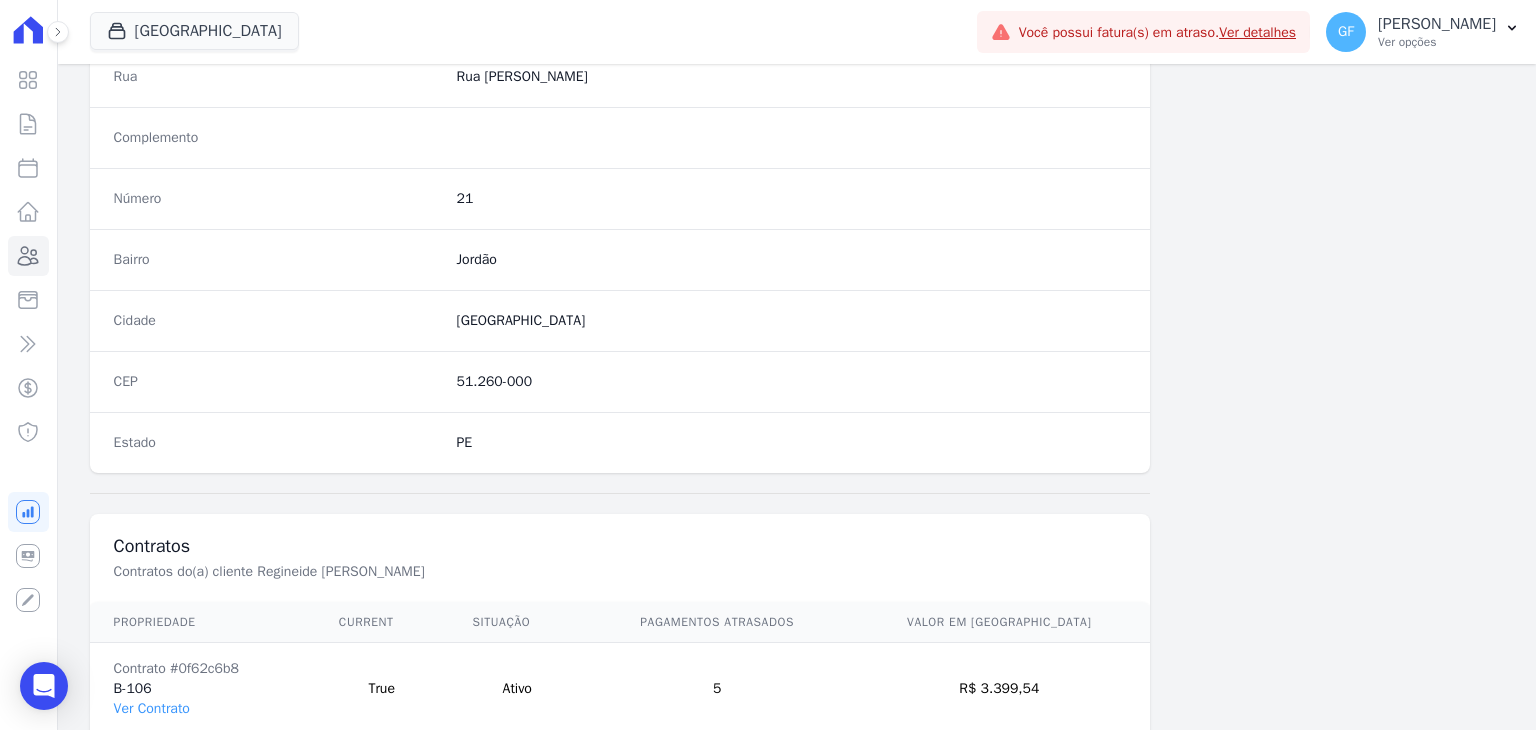 scroll, scrollTop: 1135, scrollLeft: 0, axis: vertical 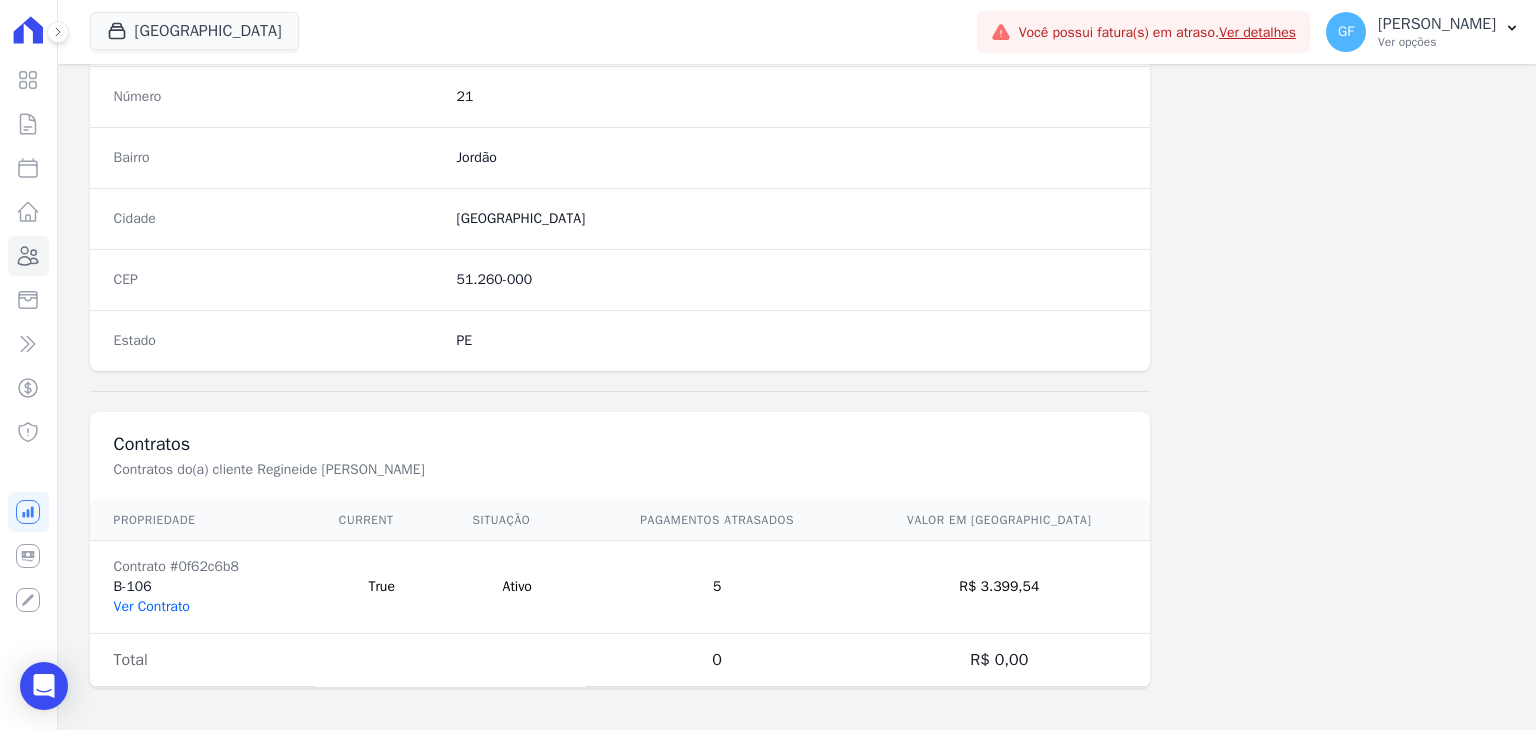 click on "Ver Contrato" at bounding box center (152, 606) 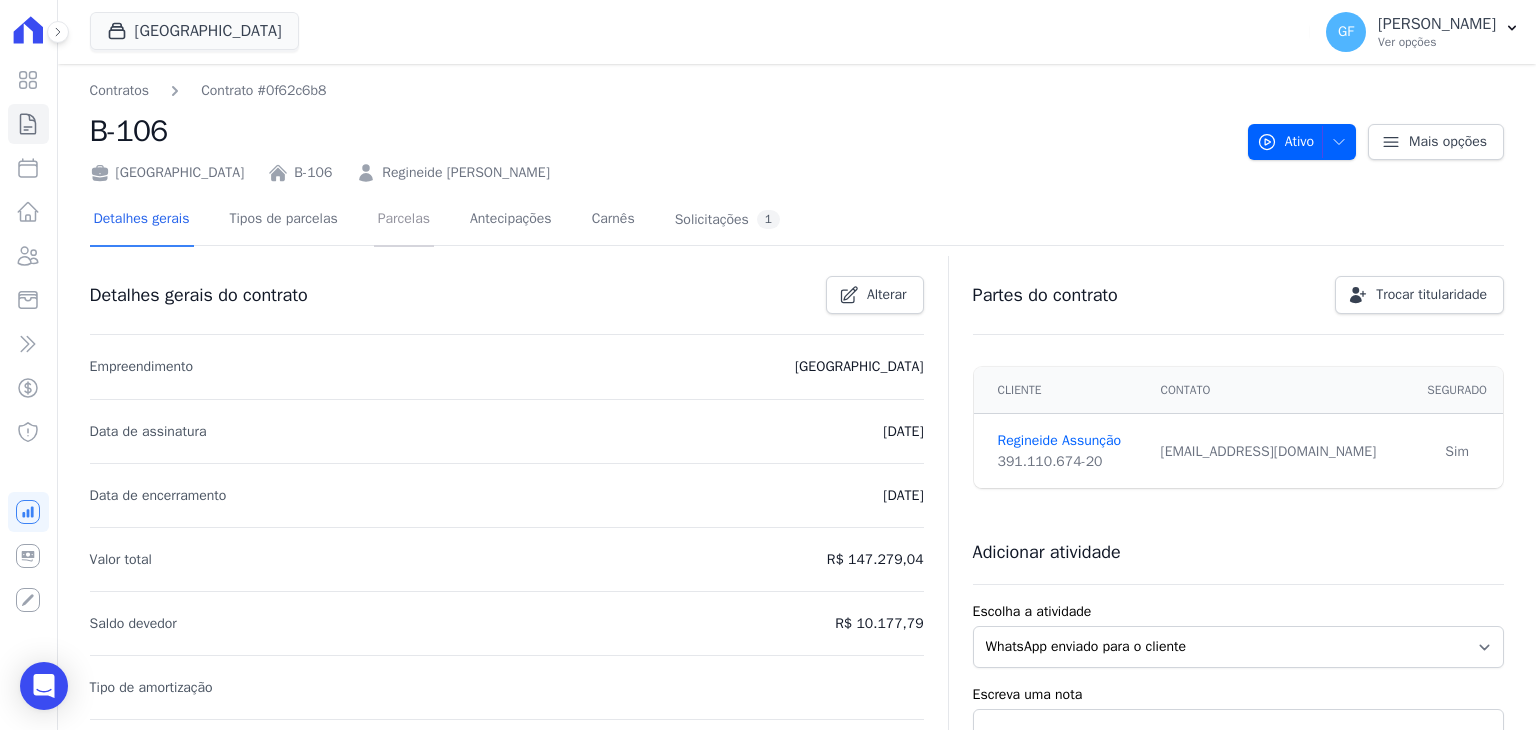 click on "Parcelas" at bounding box center (404, 220) 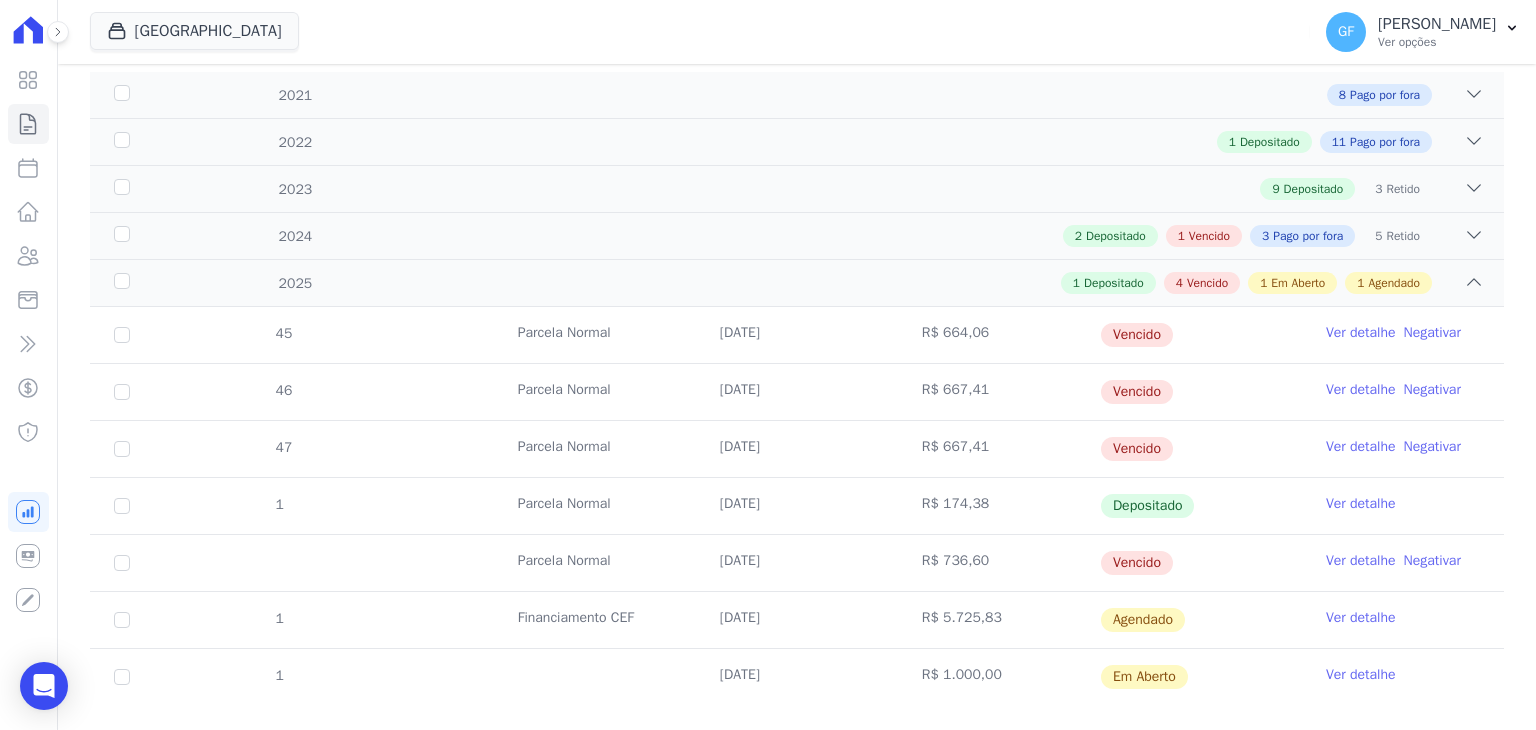 scroll, scrollTop: 335, scrollLeft: 0, axis: vertical 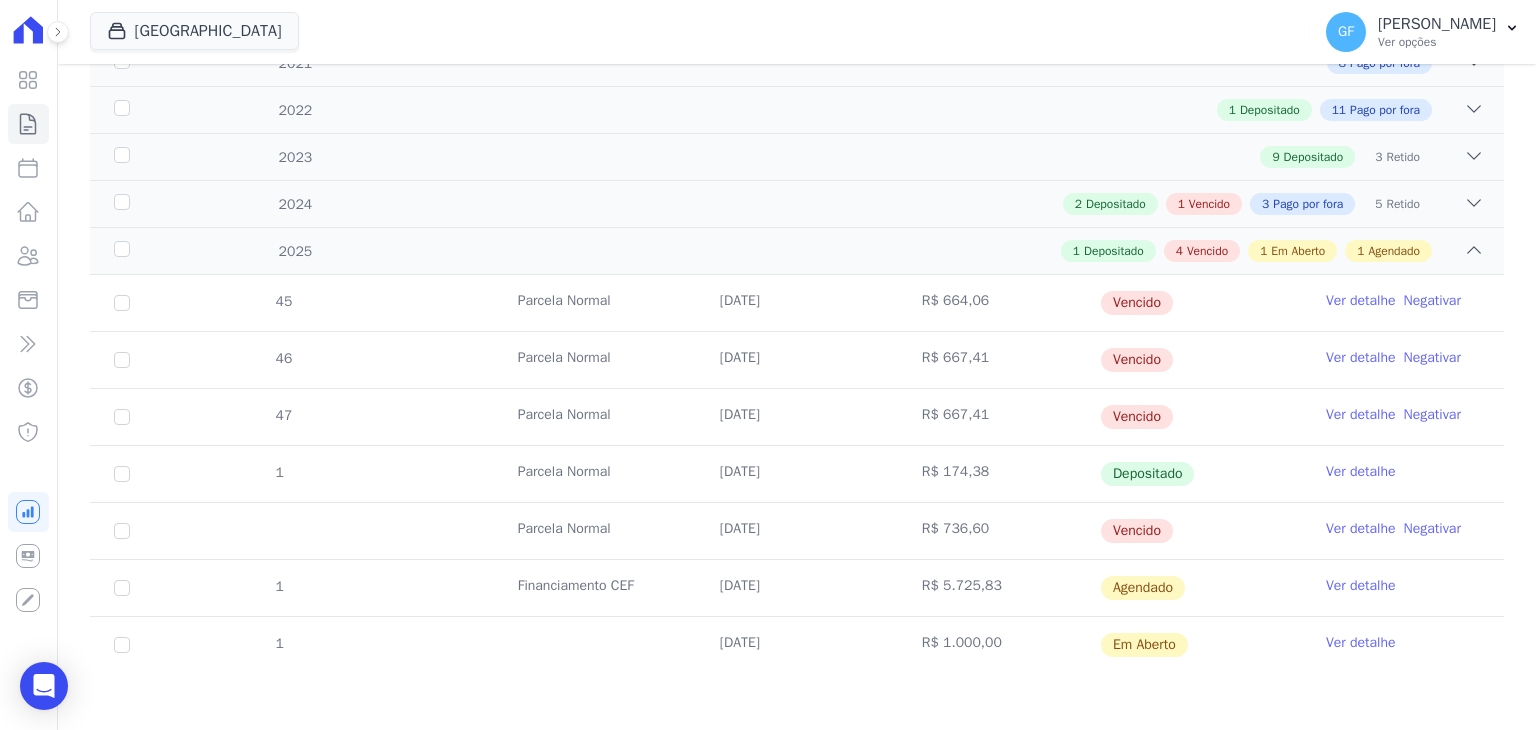 drag, startPoint x: 705, startPoint y: 640, endPoint x: 1232, endPoint y: 644, distance: 527.0152 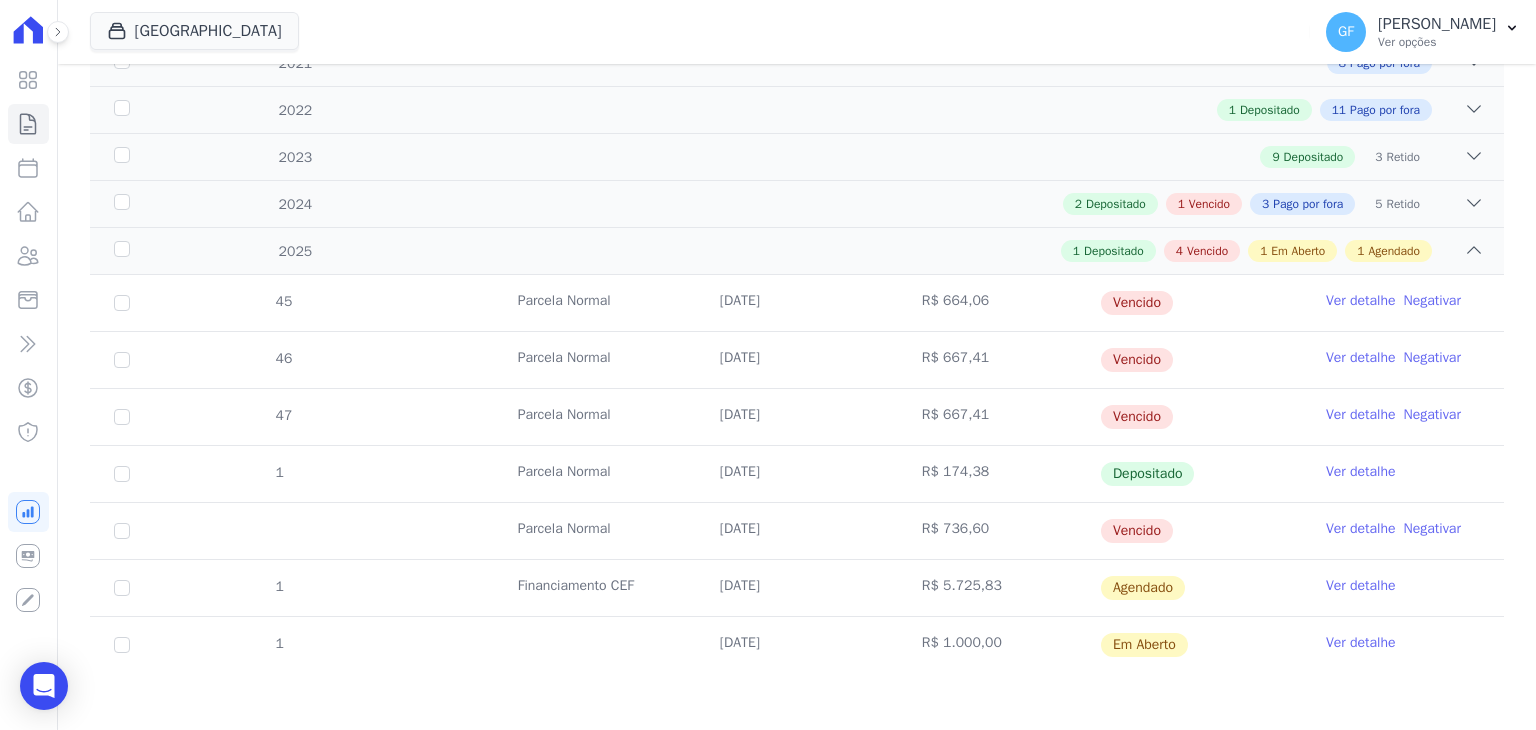 click on "Ver detalhe" at bounding box center (1361, 643) 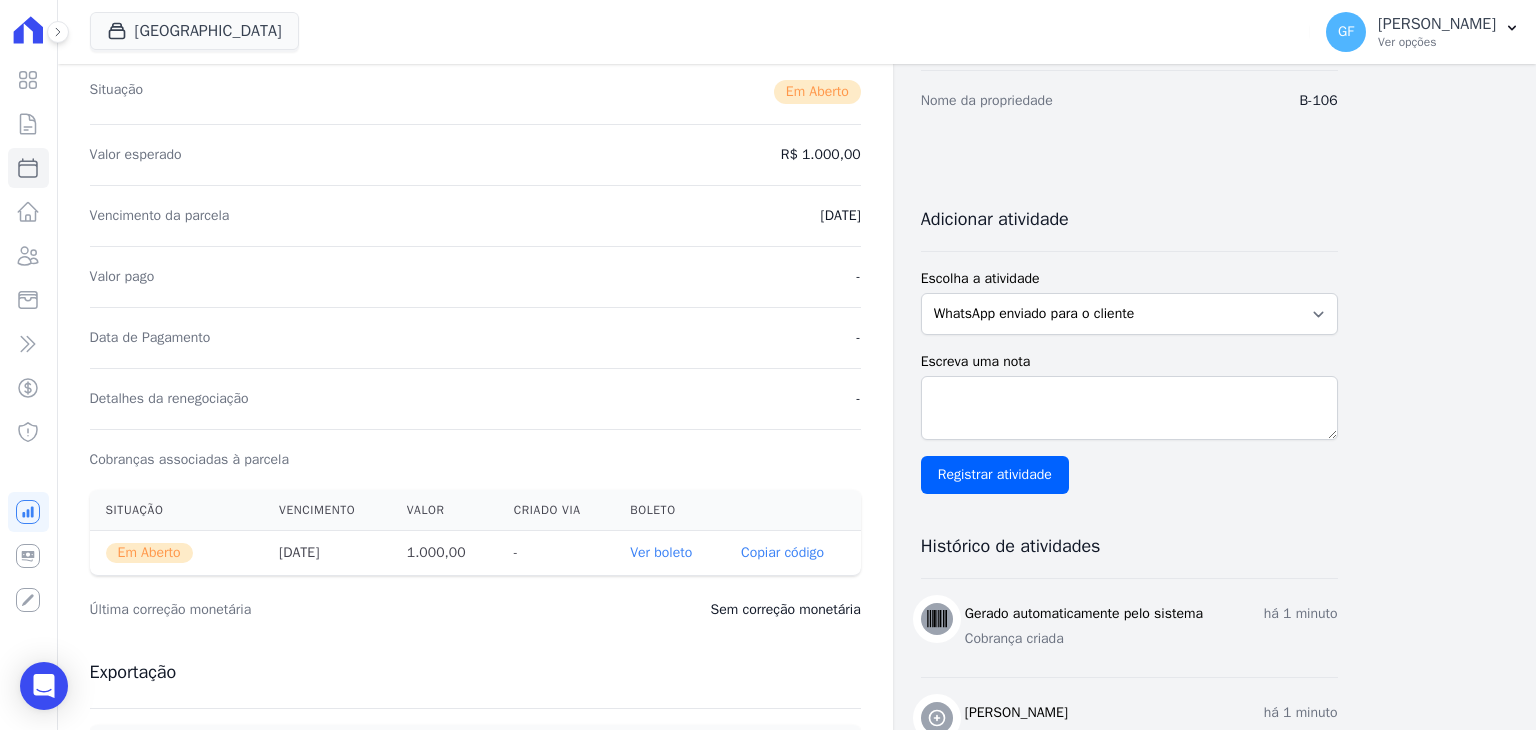 scroll, scrollTop: 300, scrollLeft: 0, axis: vertical 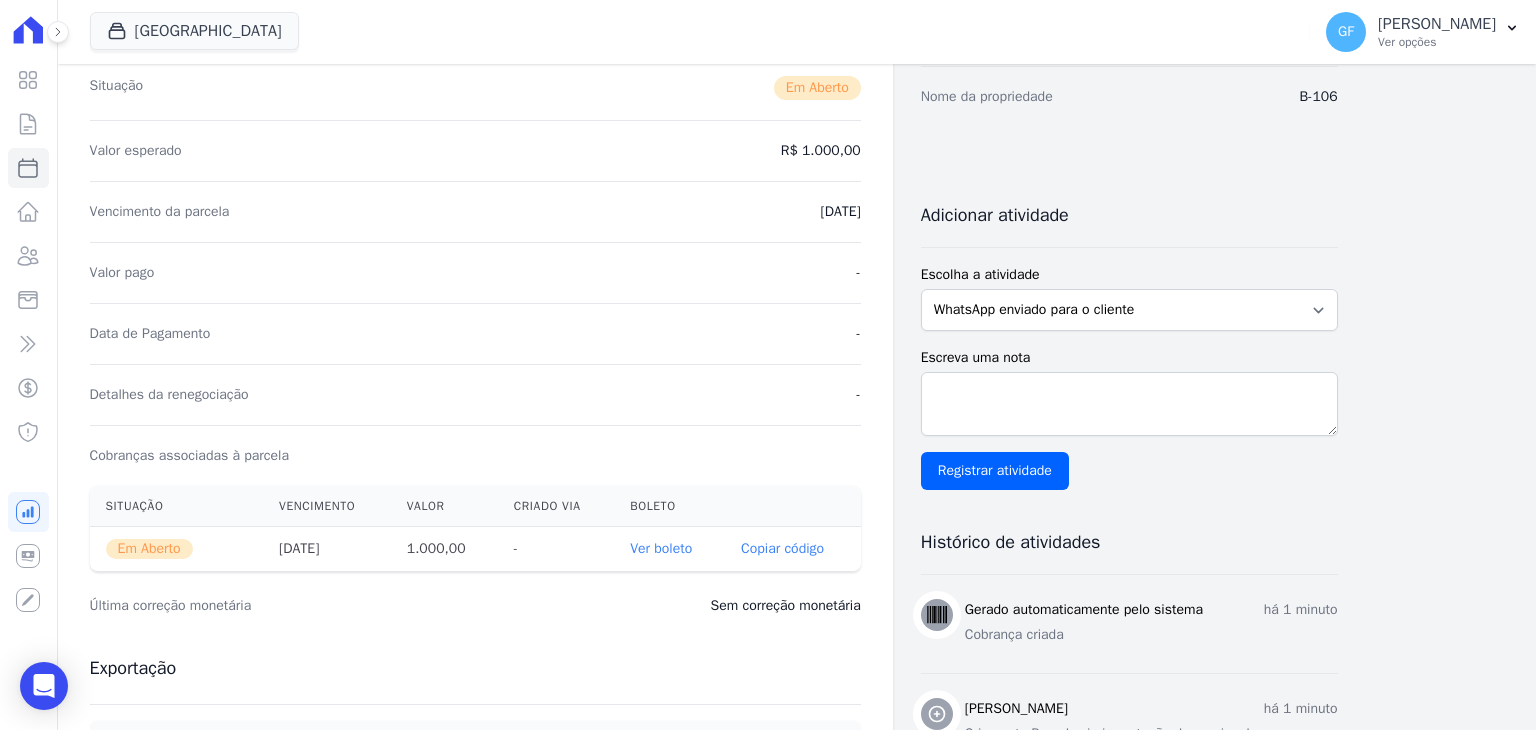 click on "Ver boleto" at bounding box center (669, 549) 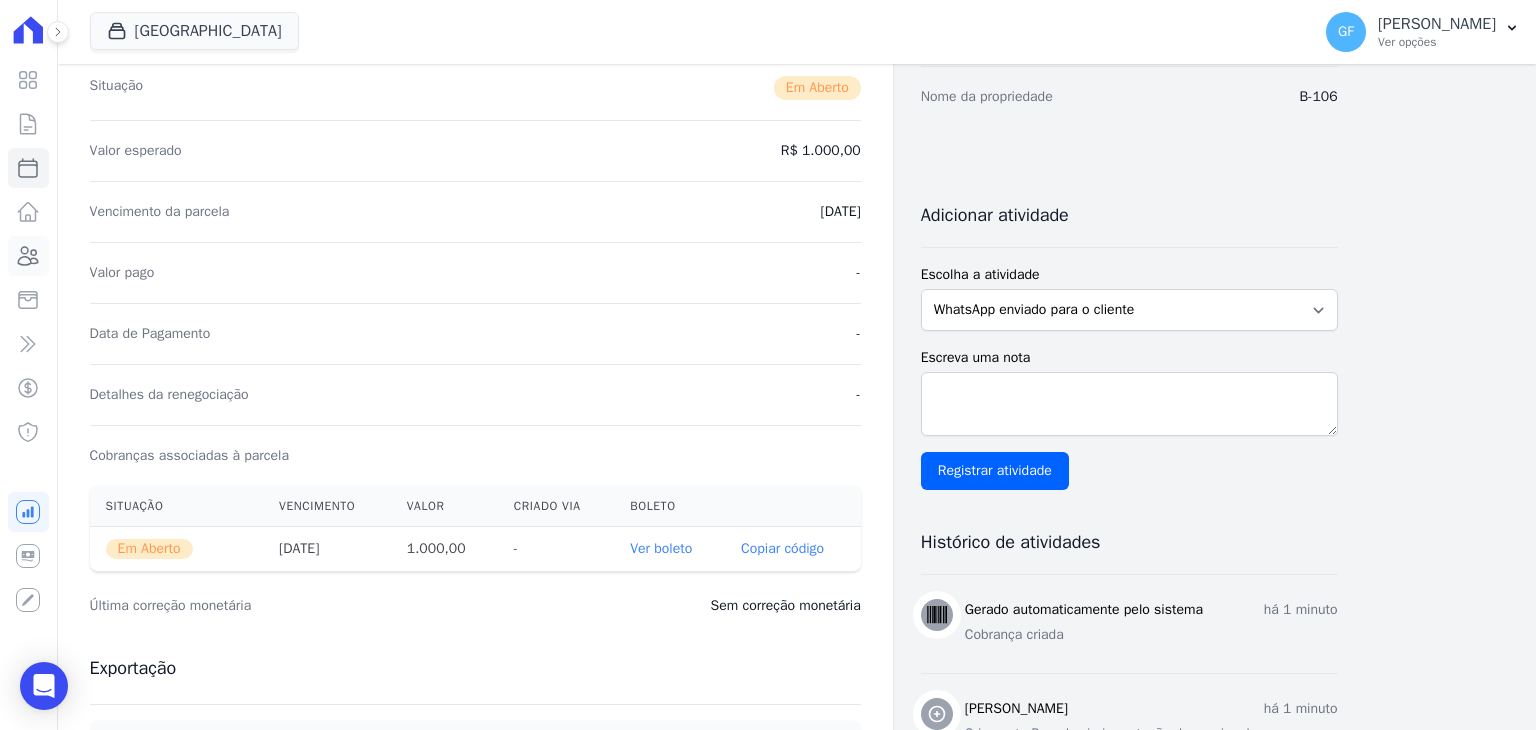 click 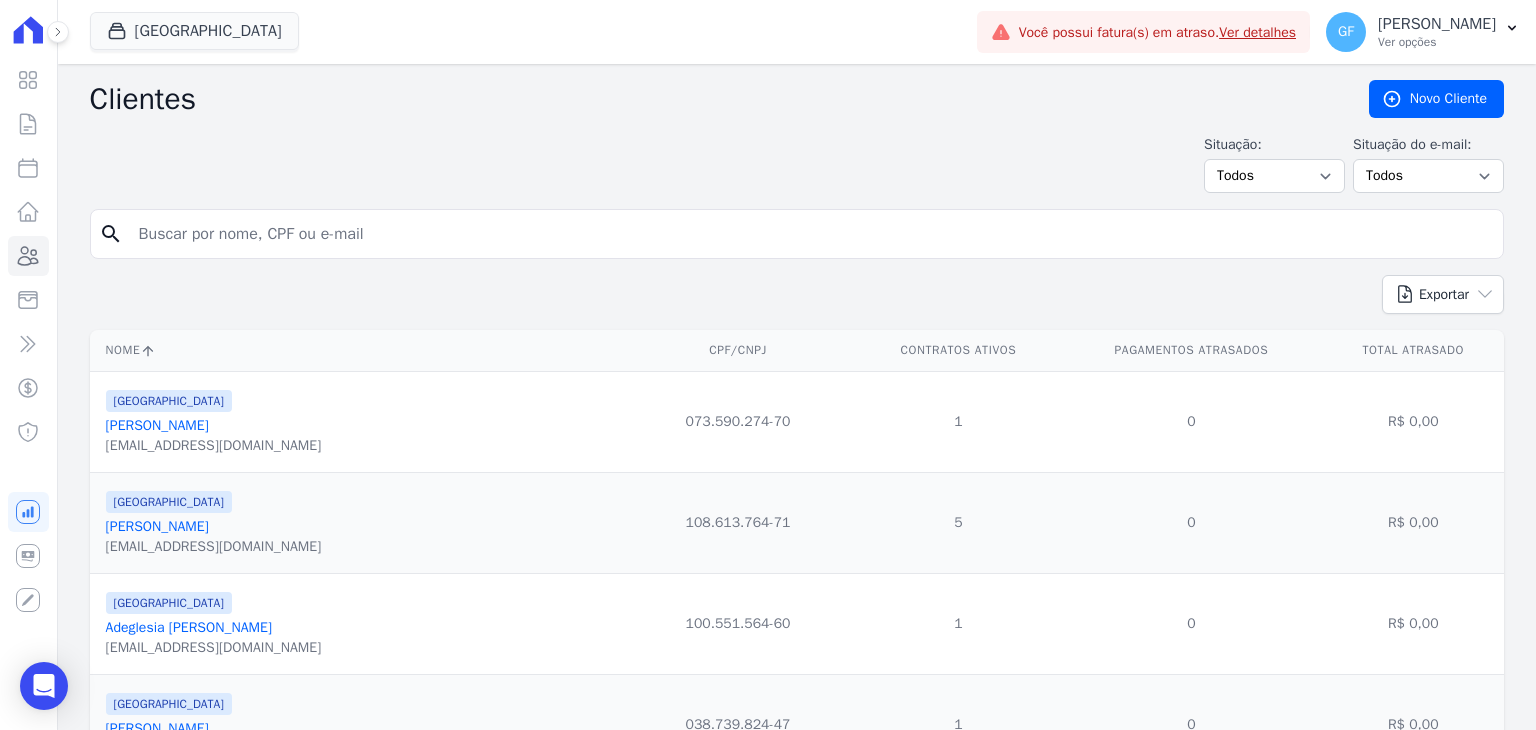 click at bounding box center [811, 234] 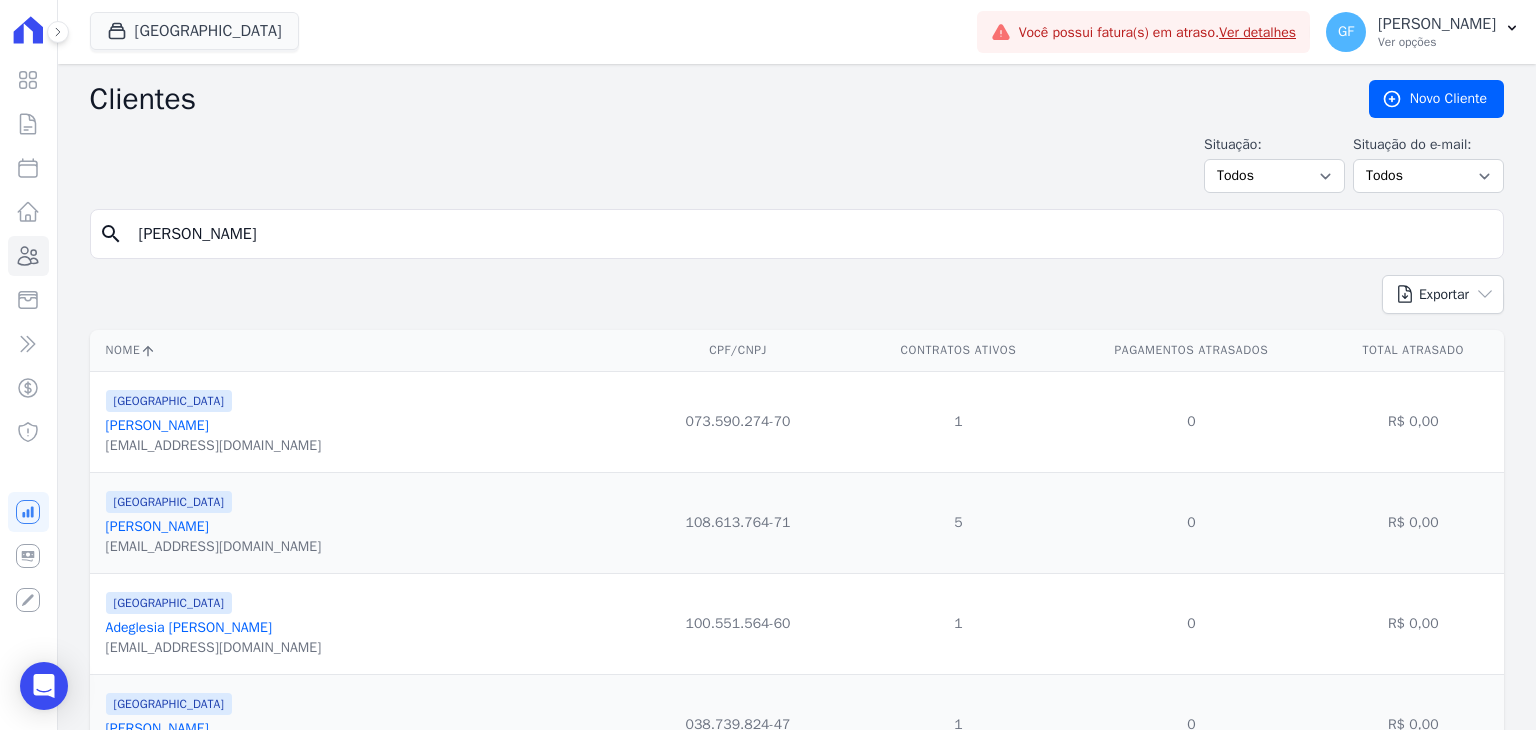 type on "[PERSON_NAME]" 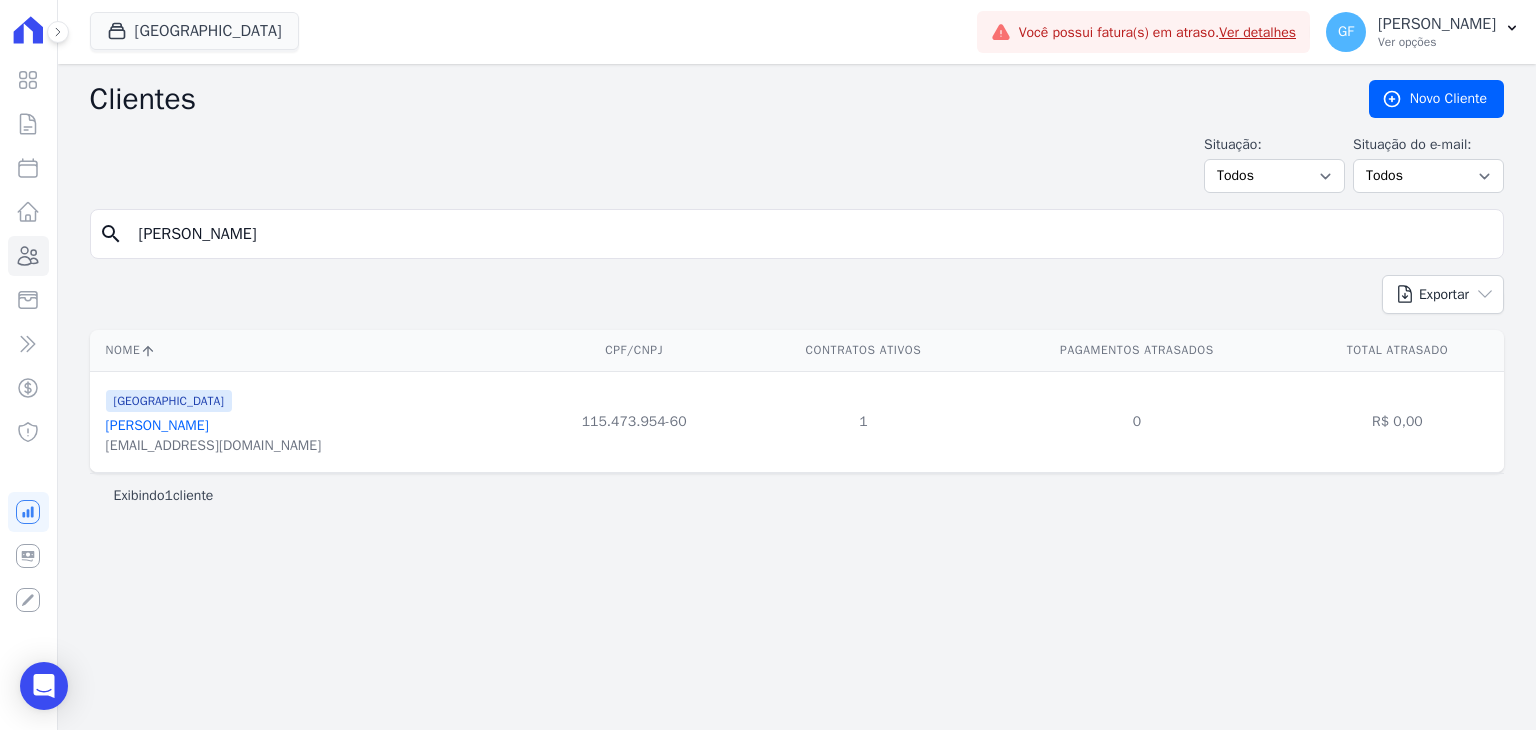click on "[PERSON_NAME]" at bounding box center [157, 425] 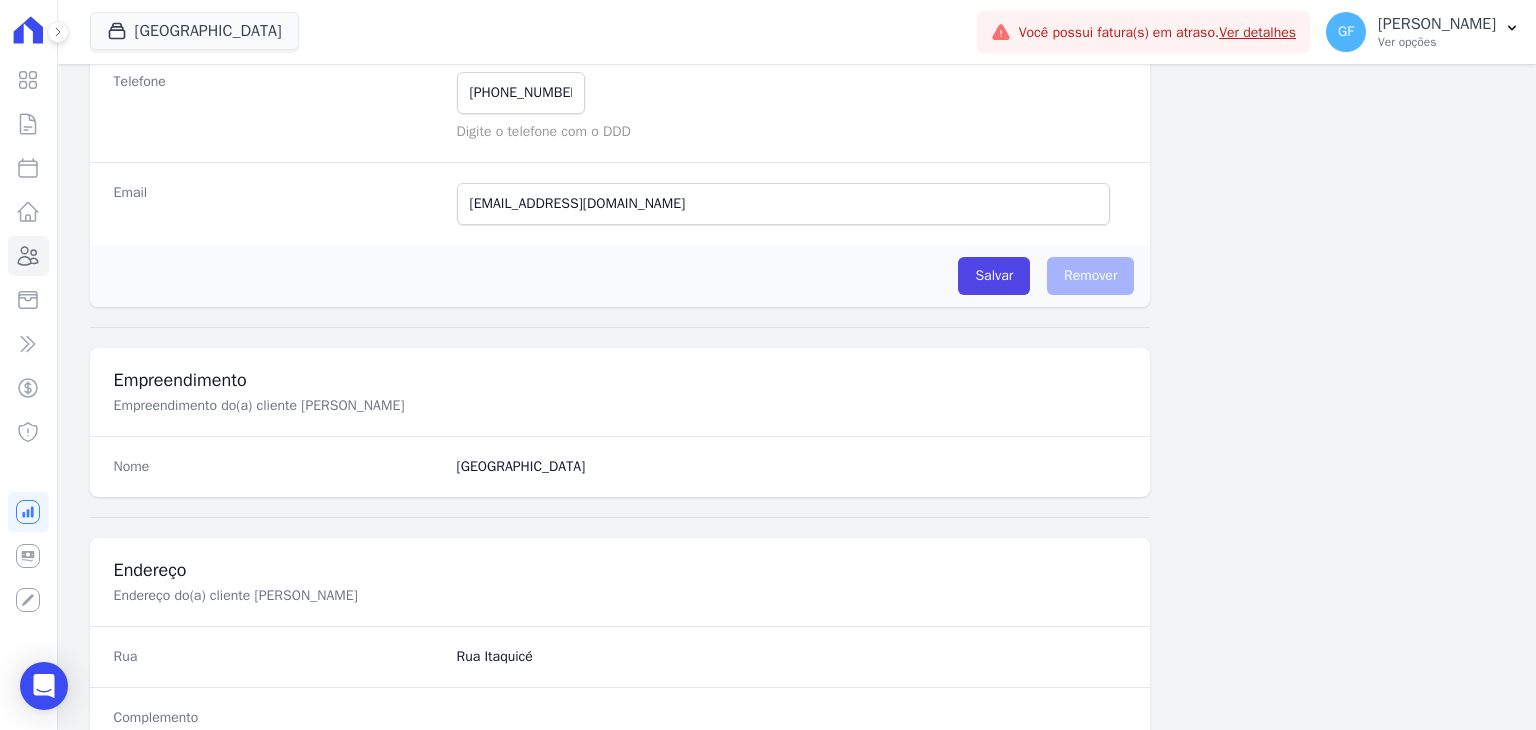 scroll, scrollTop: 1135, scrollLeft: 0, axis: vertical 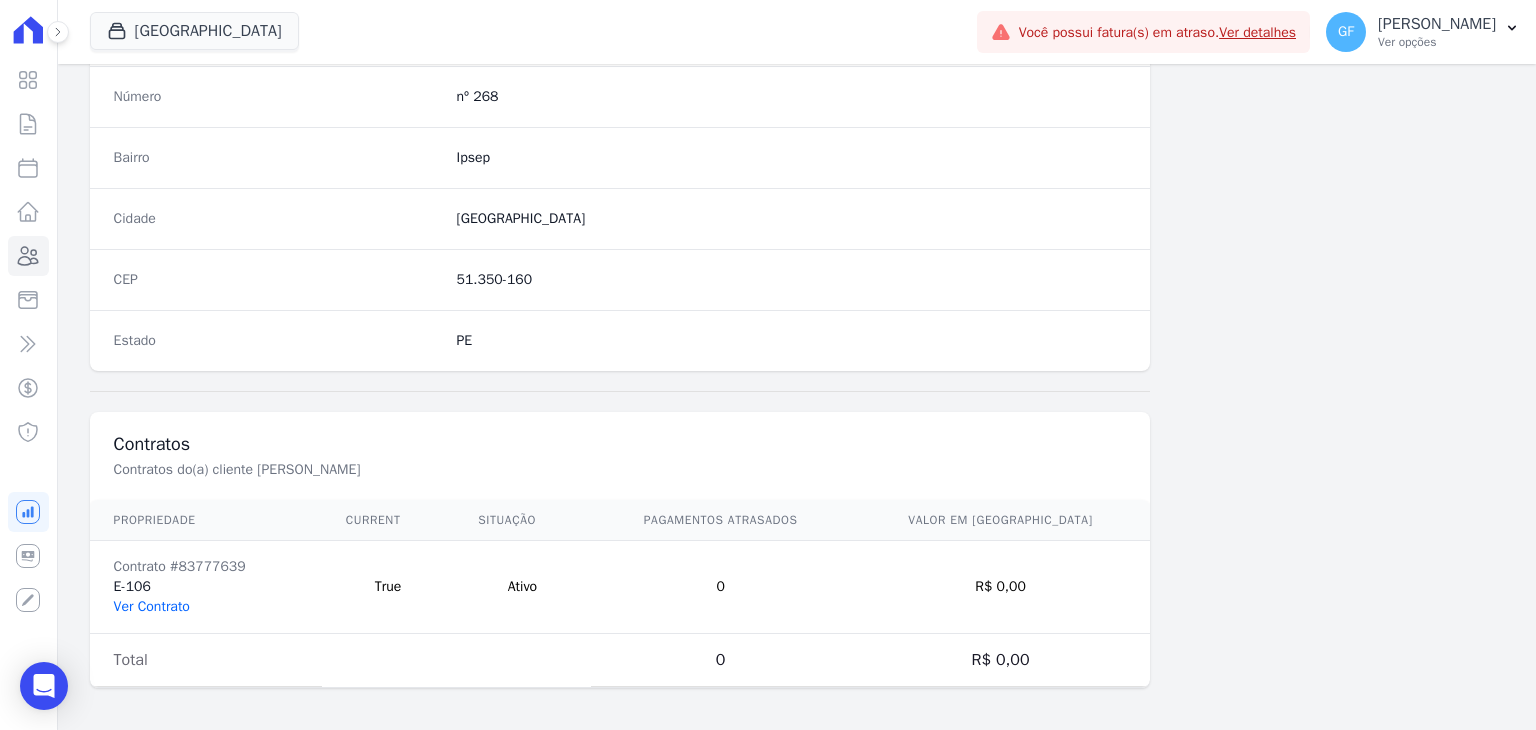 click on "Ver Contrato" at bounding box center [152, 606] 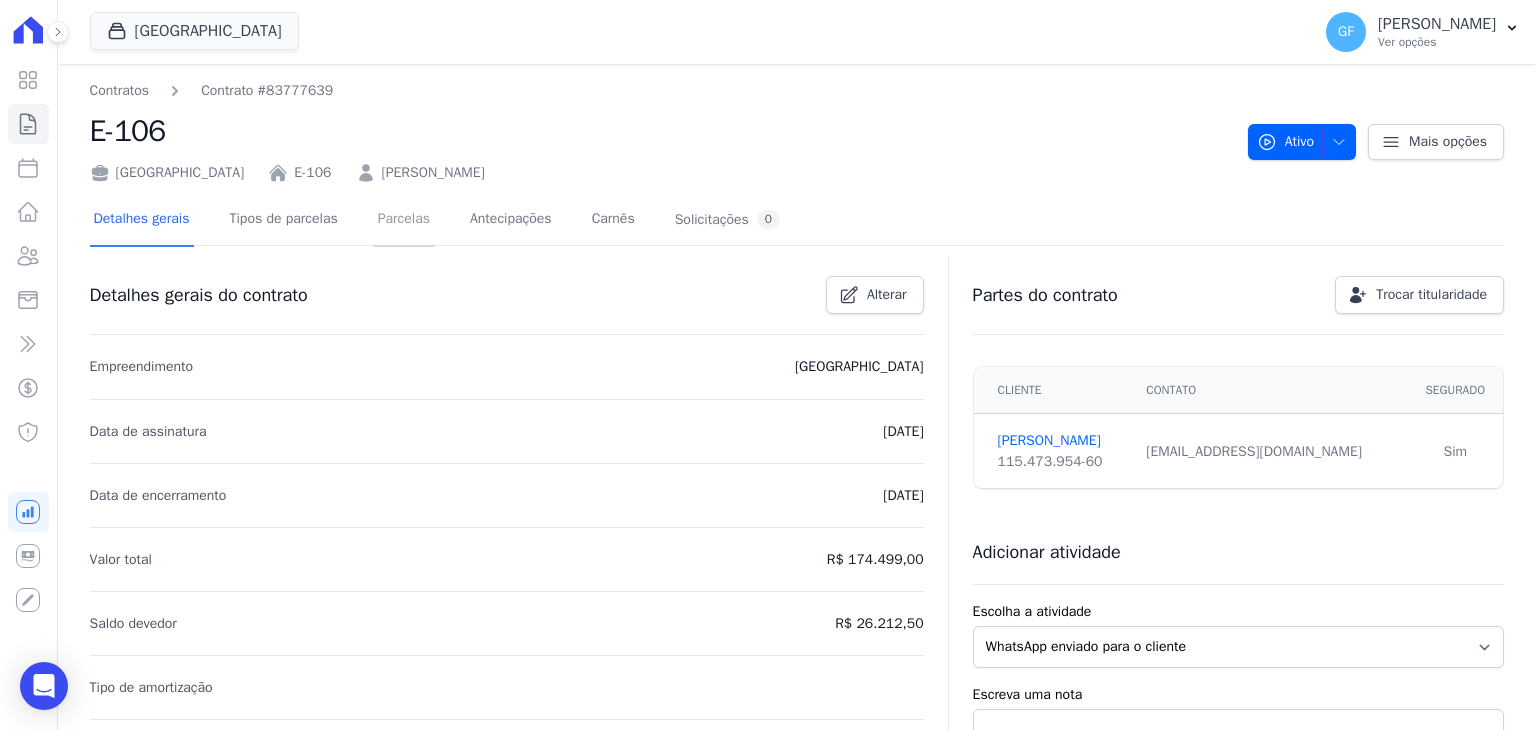 click on "Parcelas" at bounding box center [404, 220] 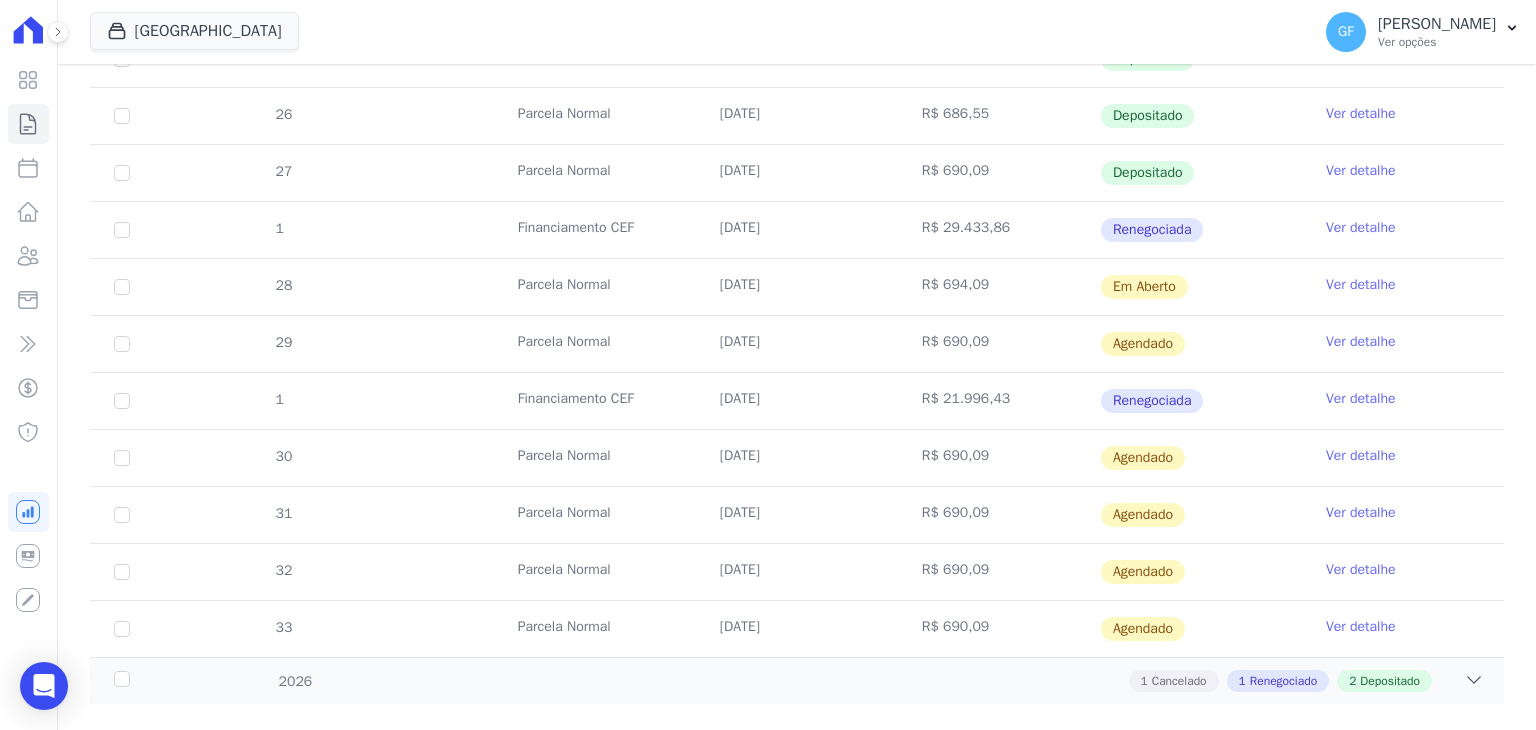 scroll, scrollTop: 685, scrollLeft: 0, axis: vertical 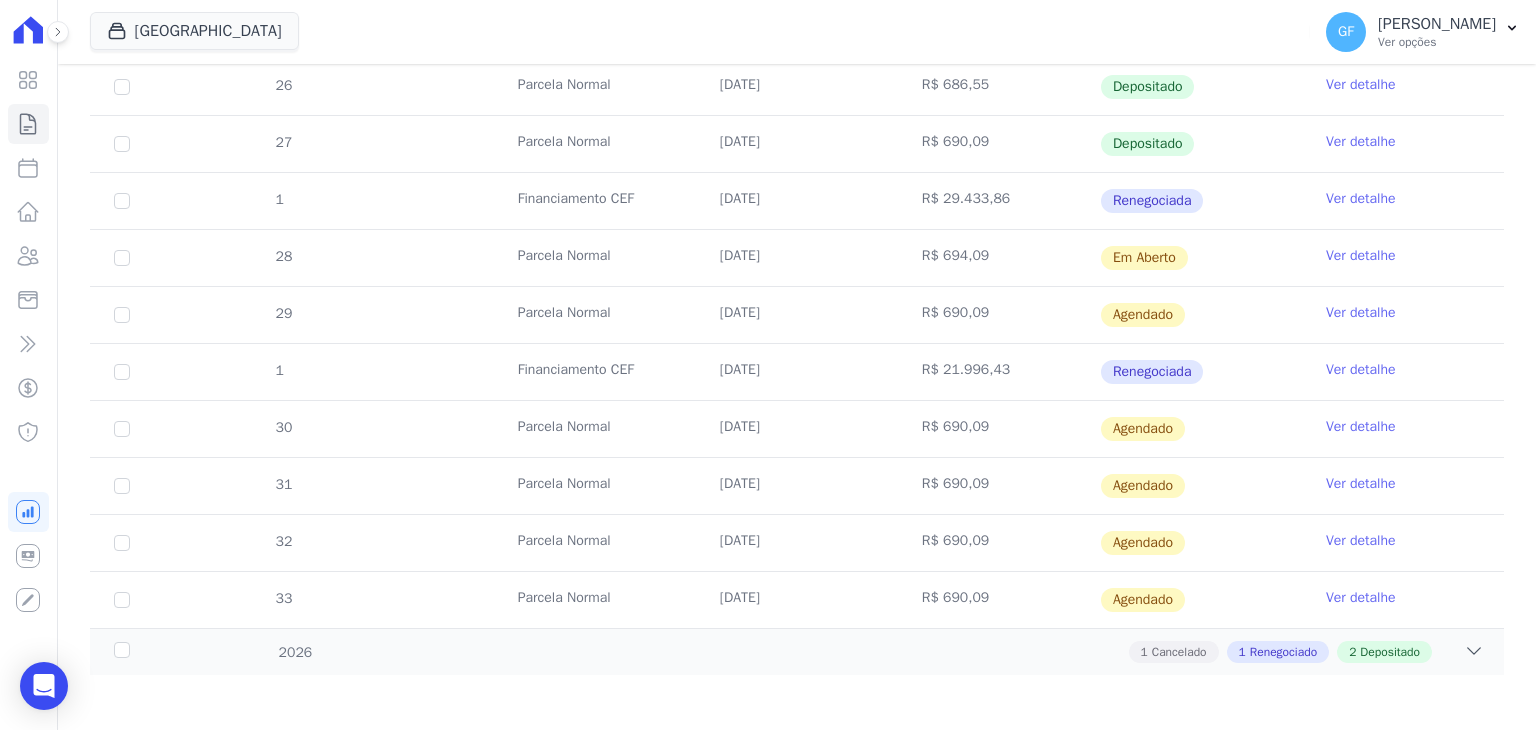 click on "Ver detalhe" at bounding box center [1361, 598] 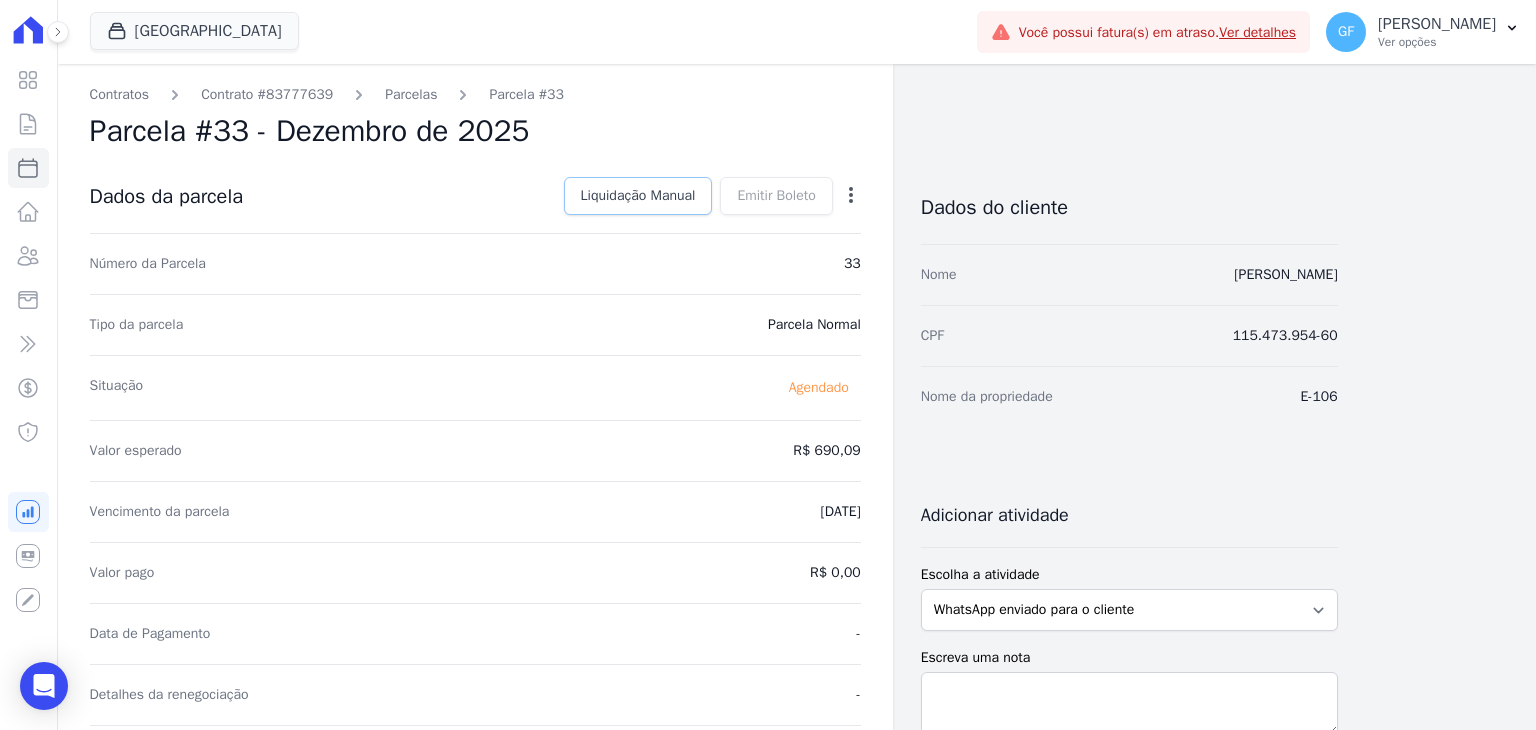 click on "Liquidação Manual" at bounding box center [638, 196] 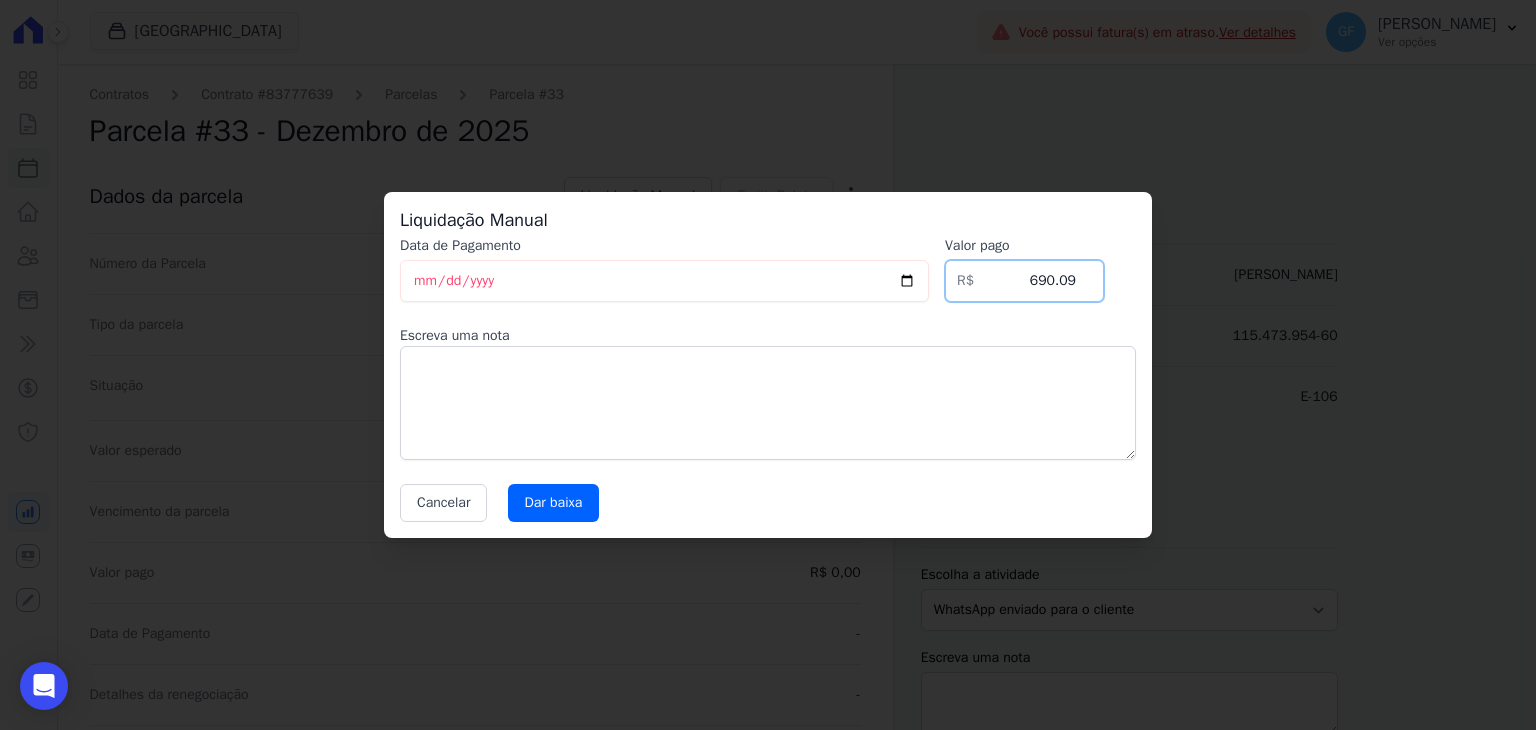 drag, startPoint x: 1022, startPoint y: 285, endPoint x: 1165, endPoint y: 285, distance: 143 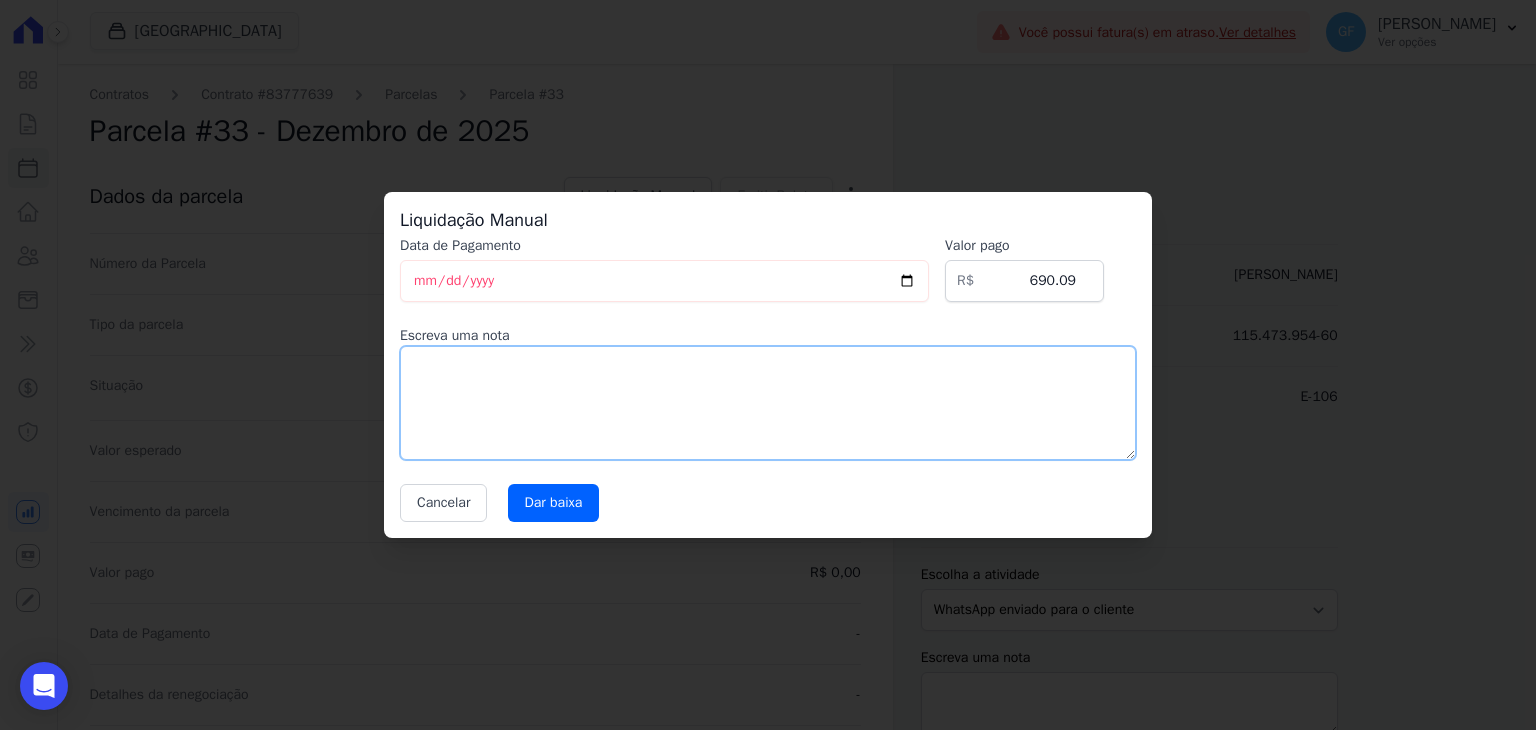 click at bounding box center (768, 403) 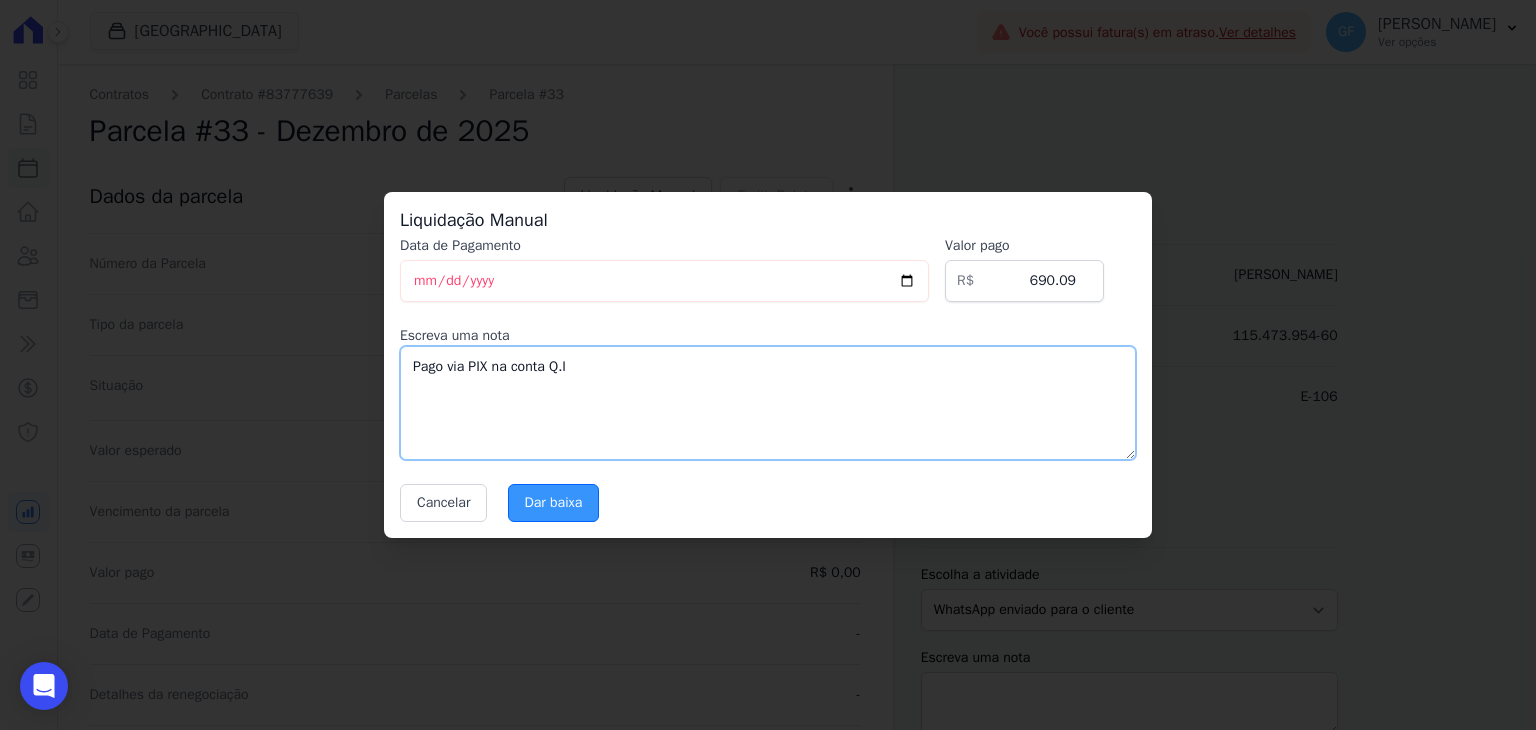 type on "Pago via PIX na conta Q.I" 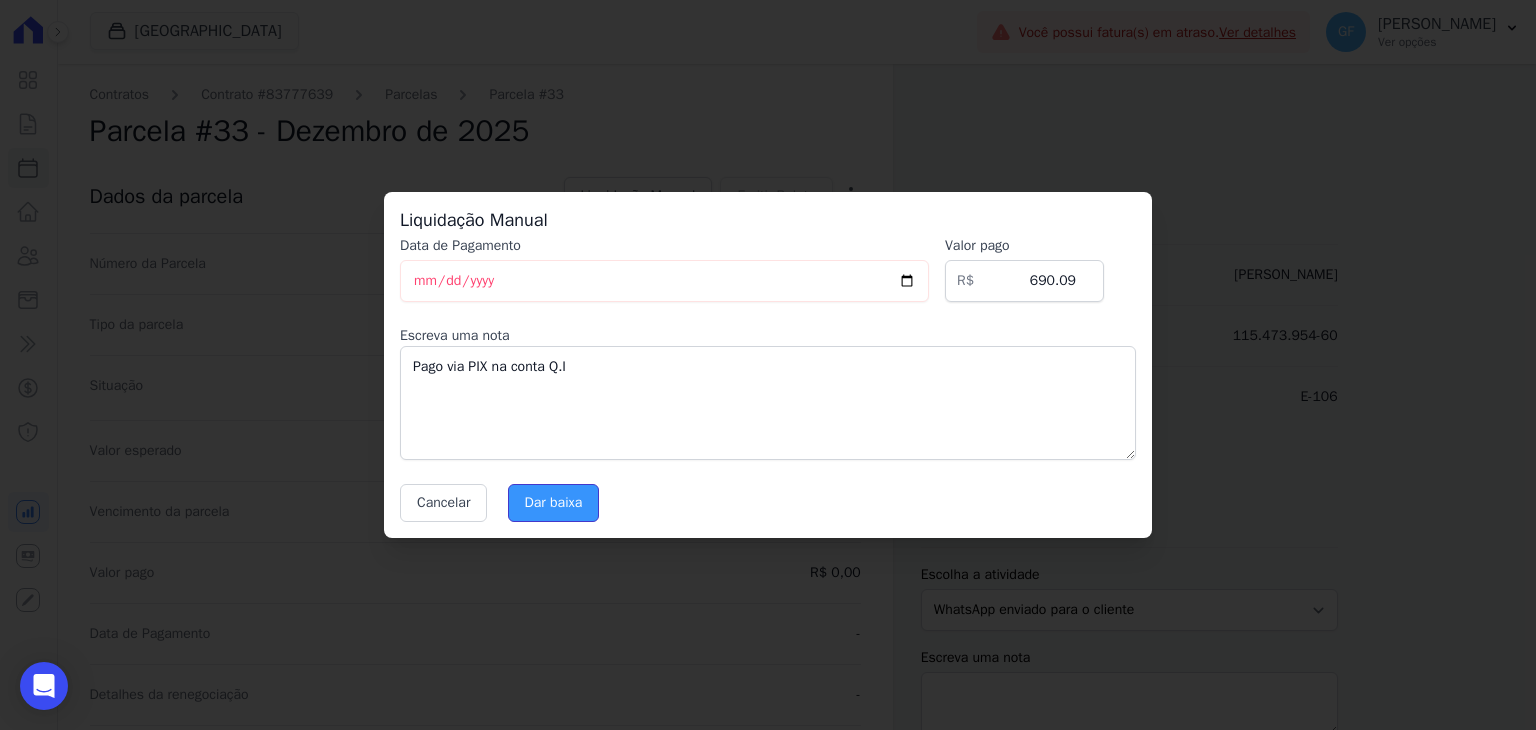 click on "Dar baixa" at bounding box center (554, 503) 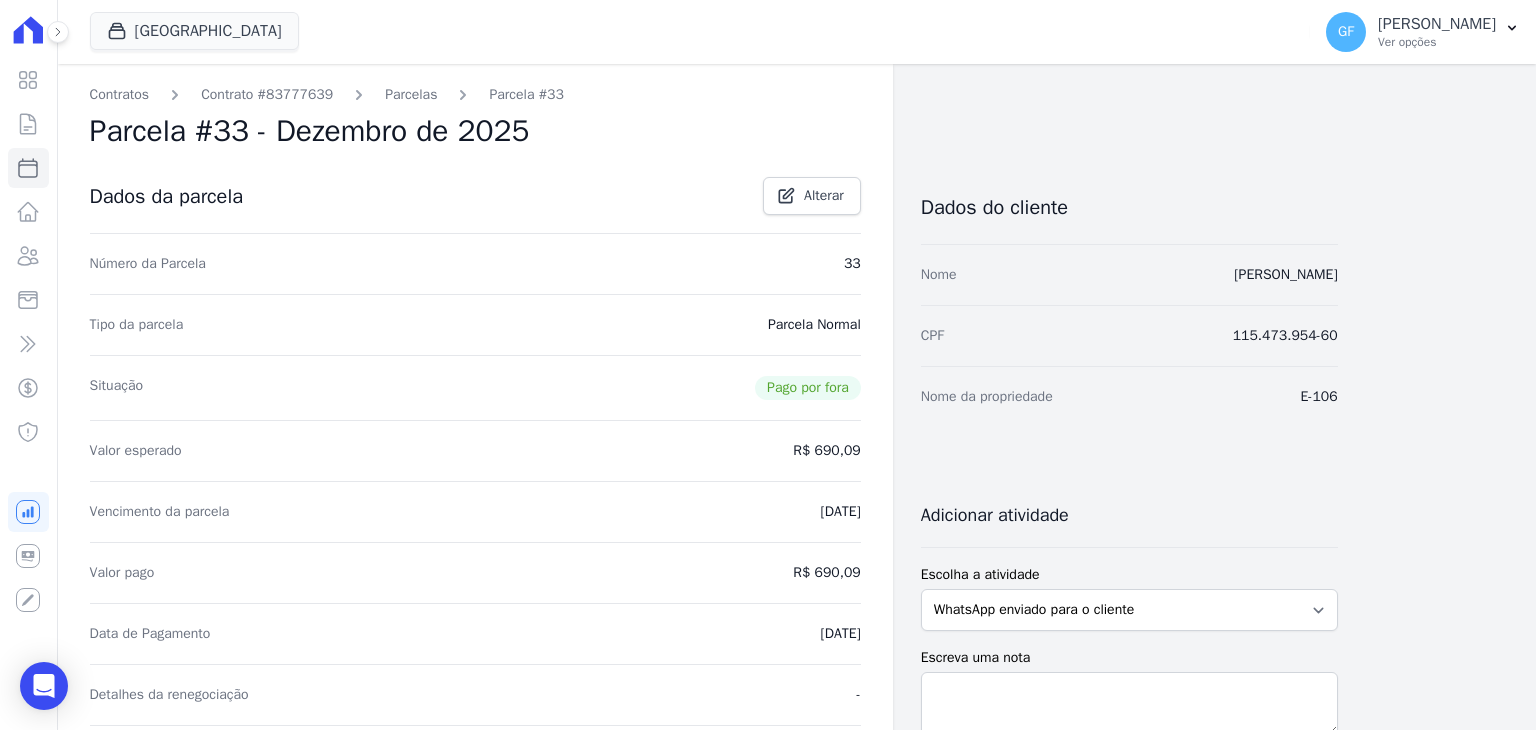 click on "Parcelas" at bounding box center [411, 94] 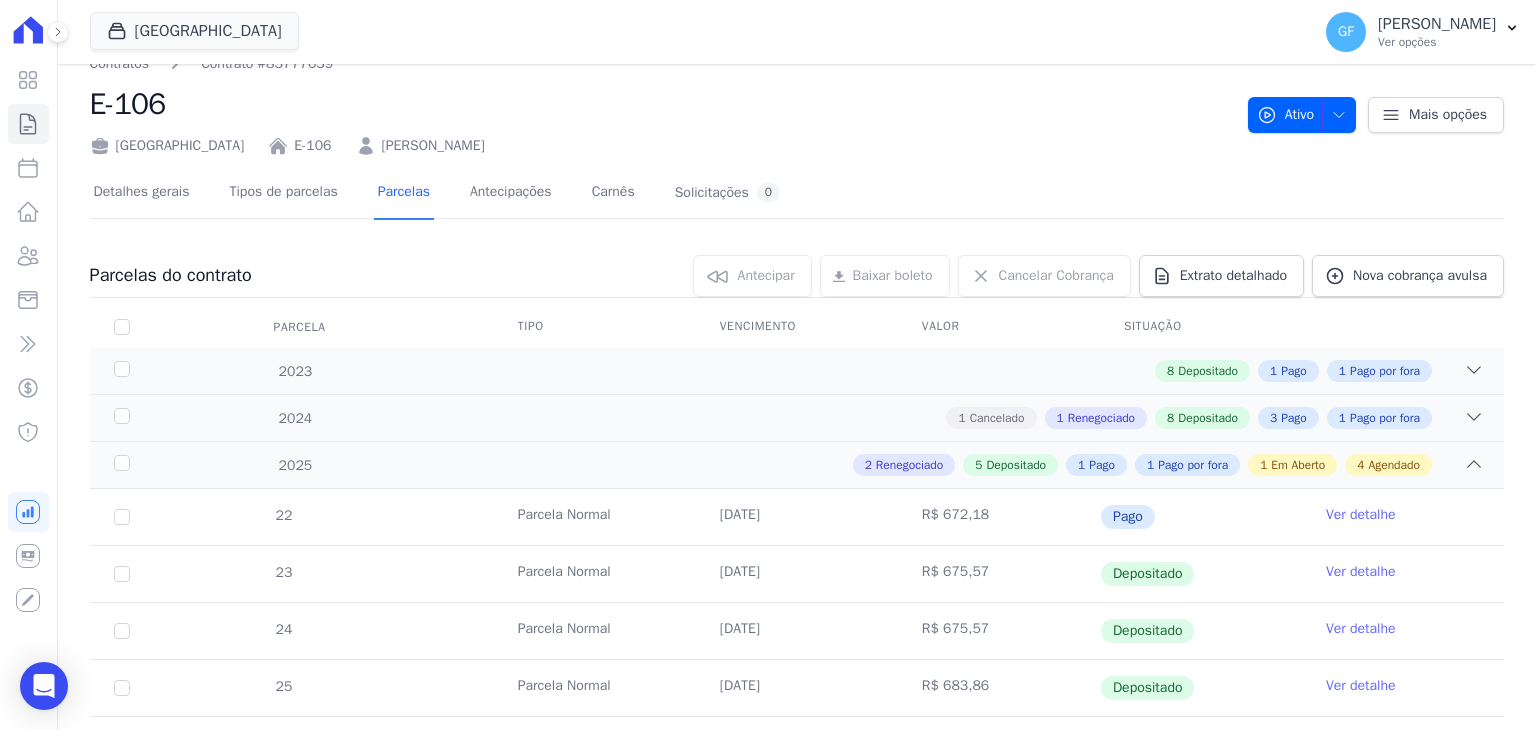 scroll, scrollTop: 0, scrollLeft: 0, axis: both 